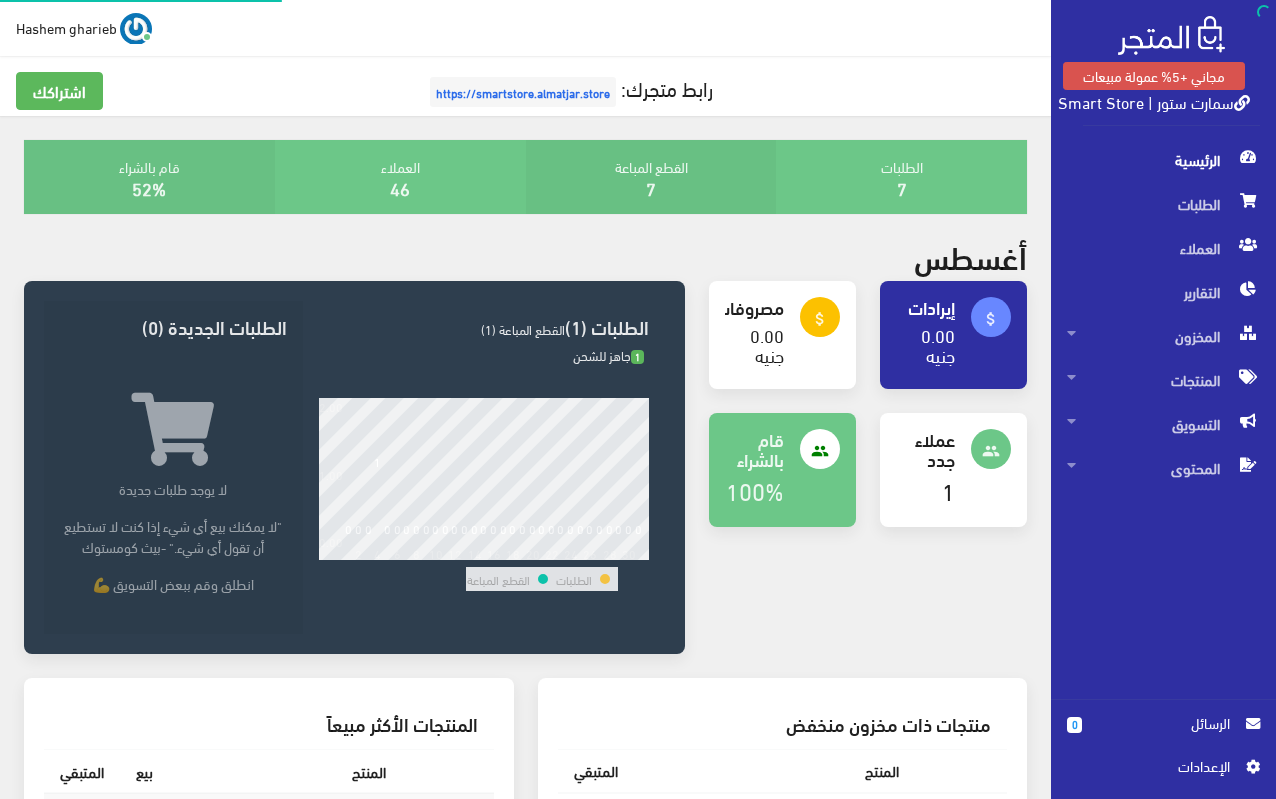 scroll, scrollTop: 0, scrollLeft: 0, axis: both 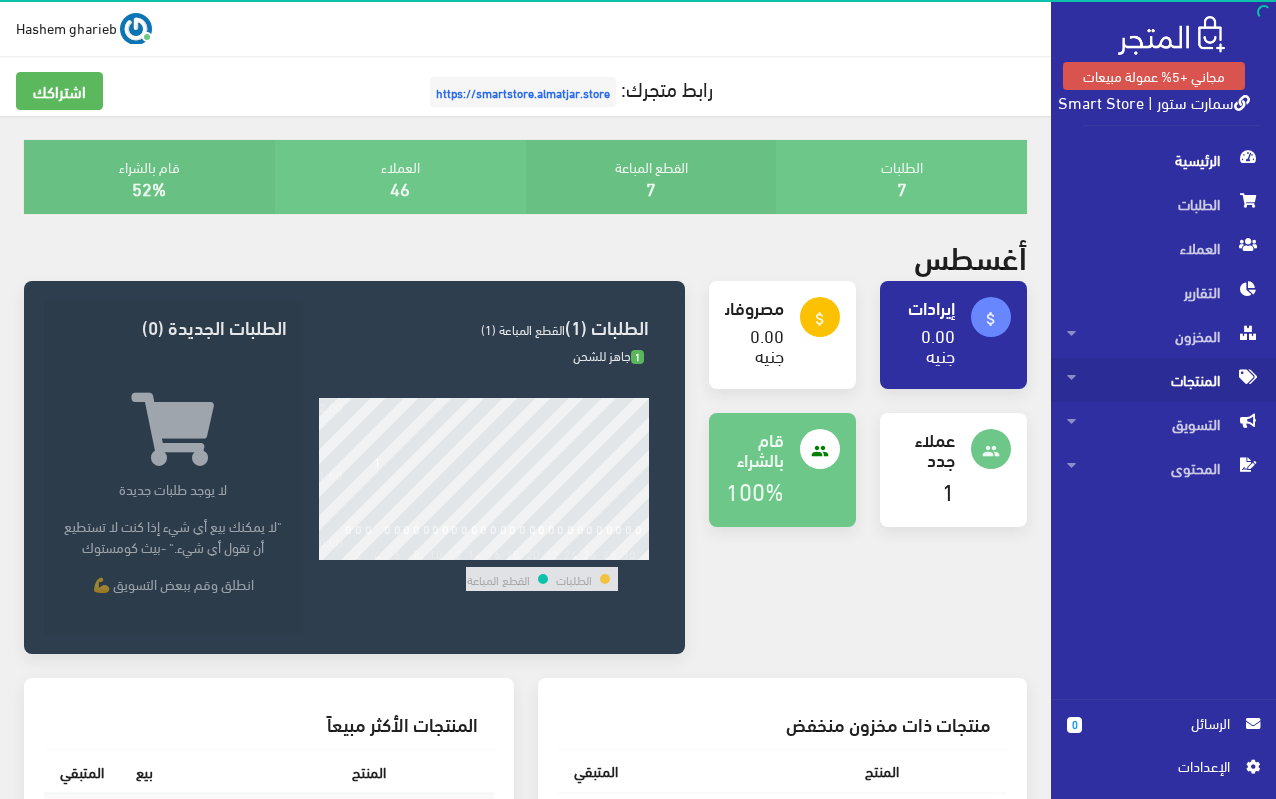 click on "المنتجات" at bounding box center [1163, 380] 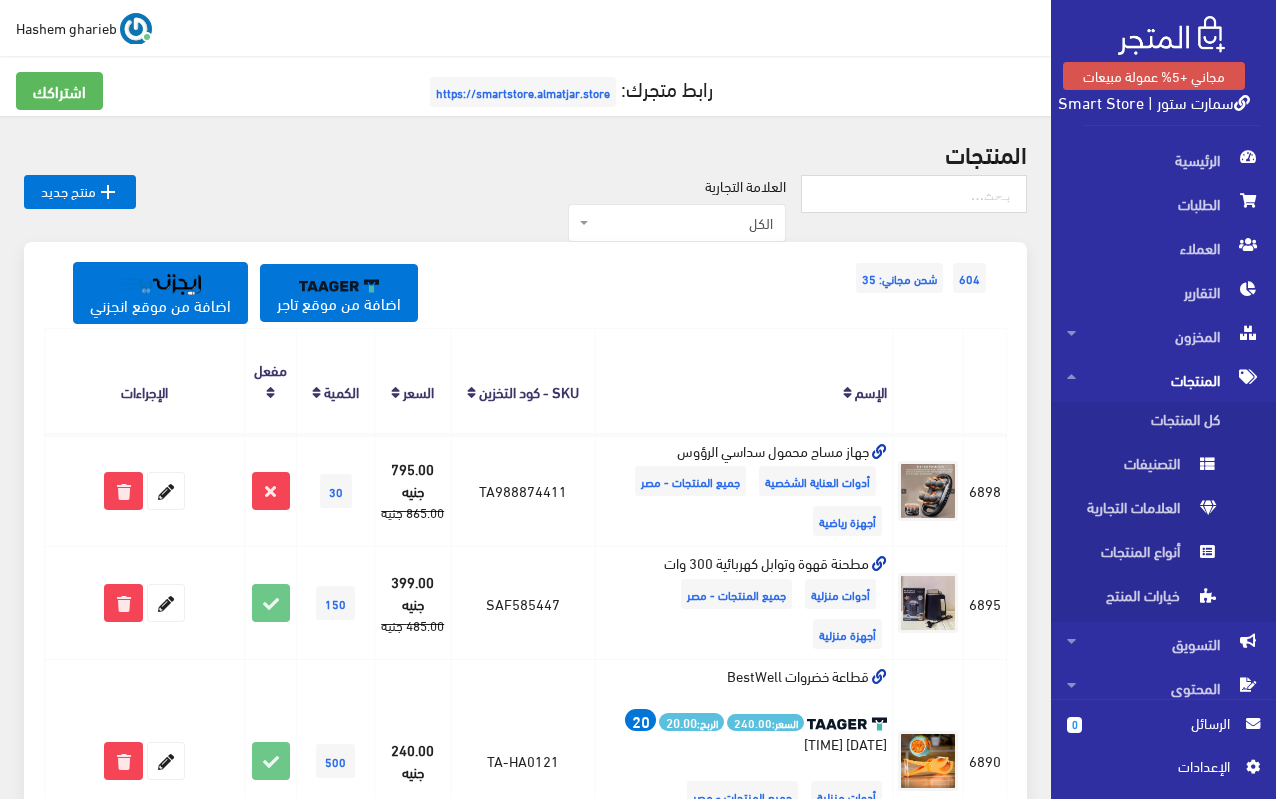 click on "اﻹعدادات" at bounding box center [1156, 766] 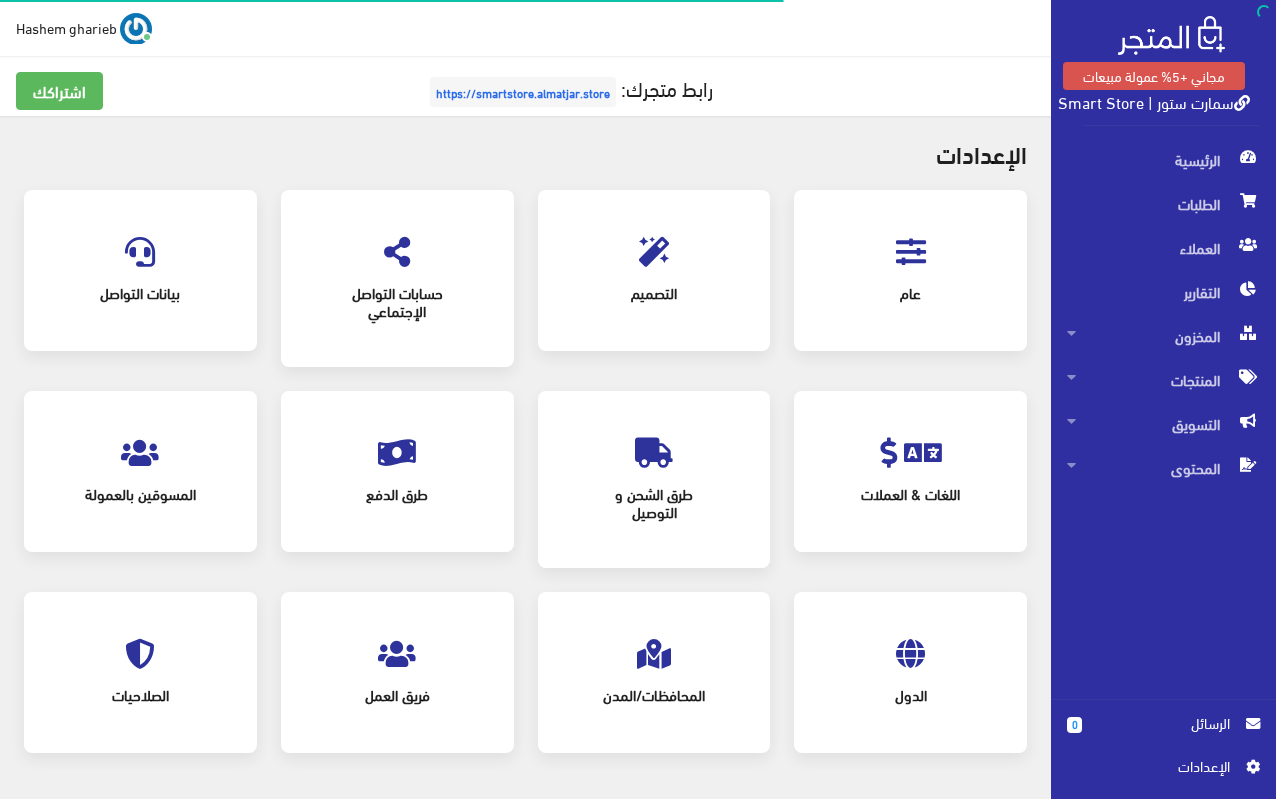 scroll, scrollTop: 0, scrollLeft: 0, axis: both 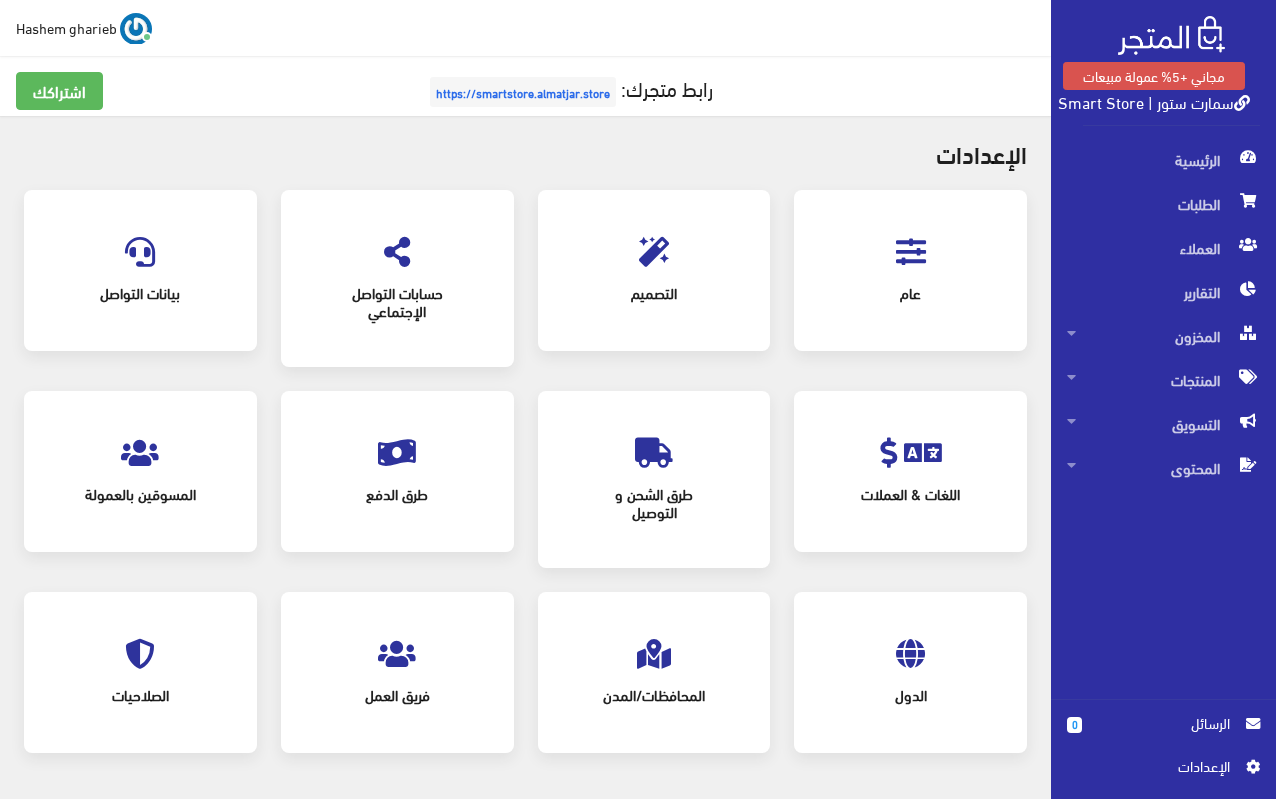 click at bounding box center (140, 453) 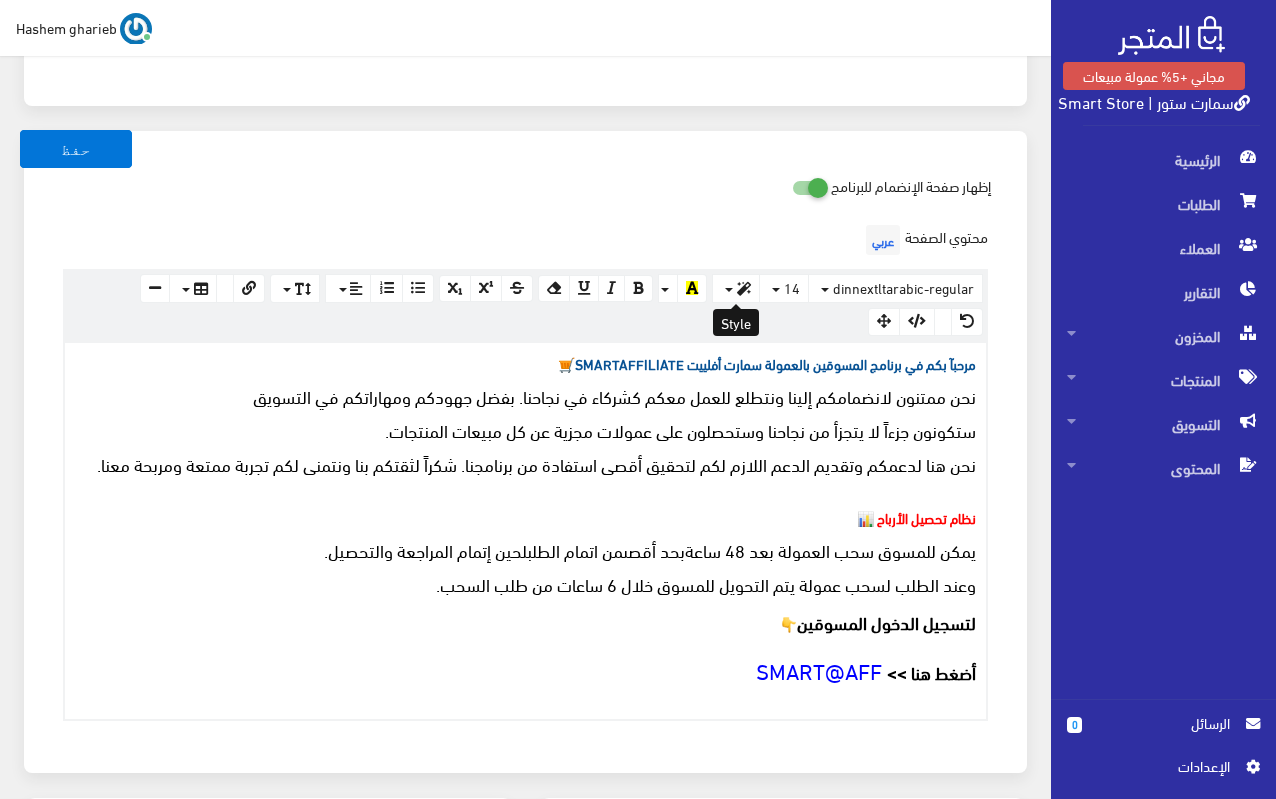 scroll, scrollTop: 1793, scrollLeft: 0, axis: vertical 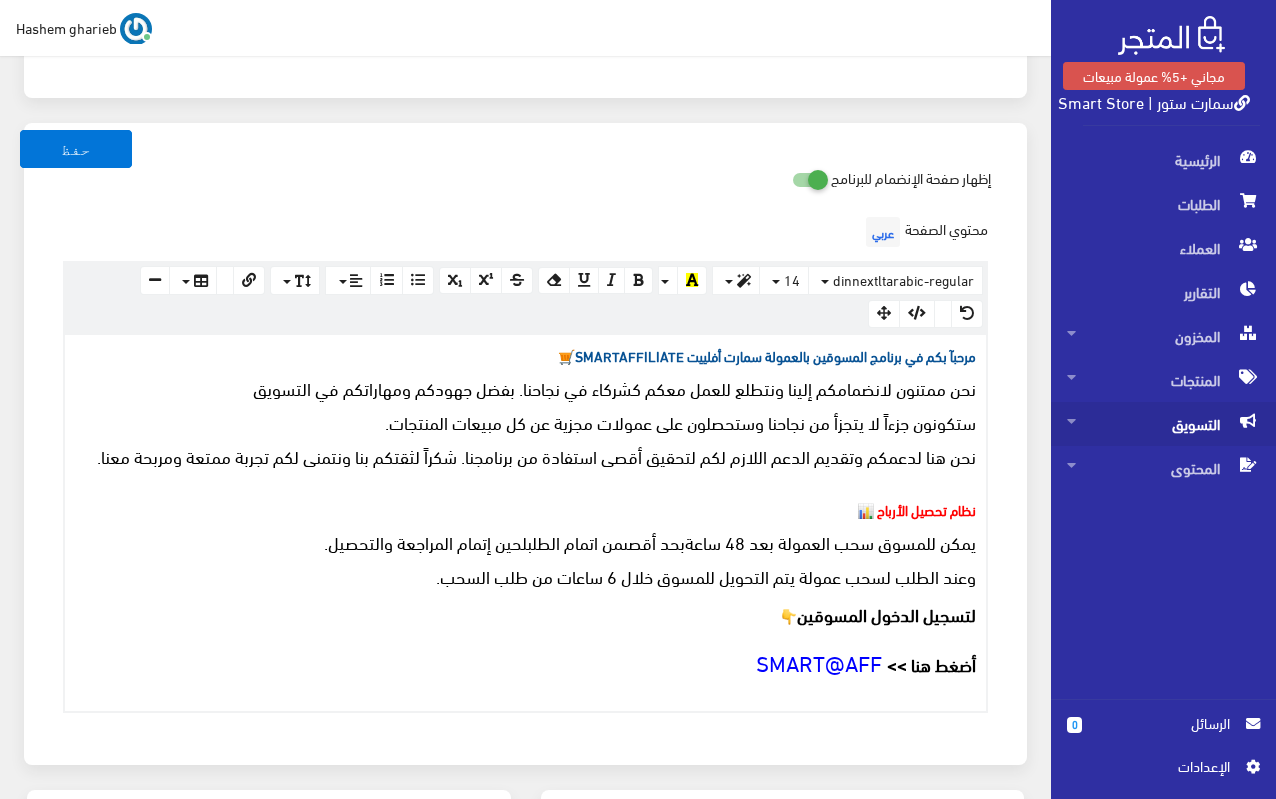 click on "التسويق" at bounding box center [1163, 424] 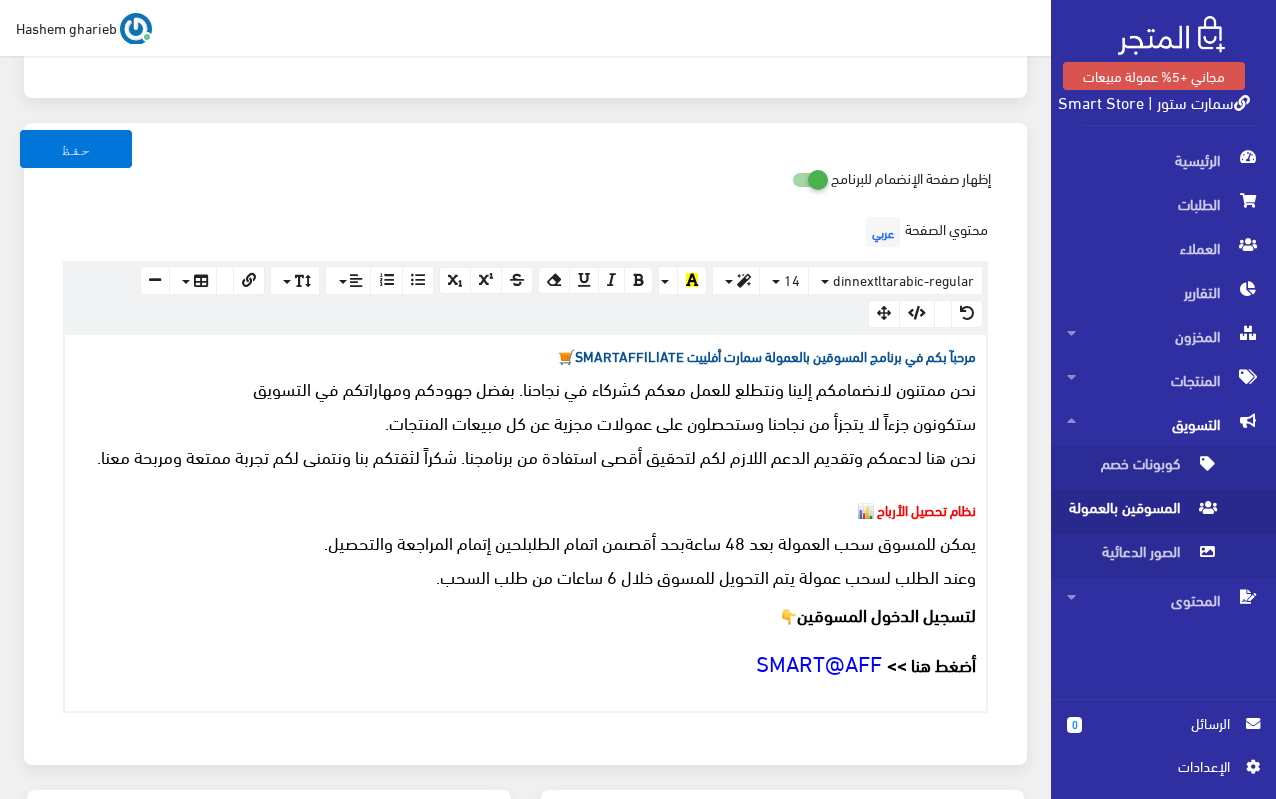 click on "المسوقين بالعمولة" at bounding box center [1143, 512] 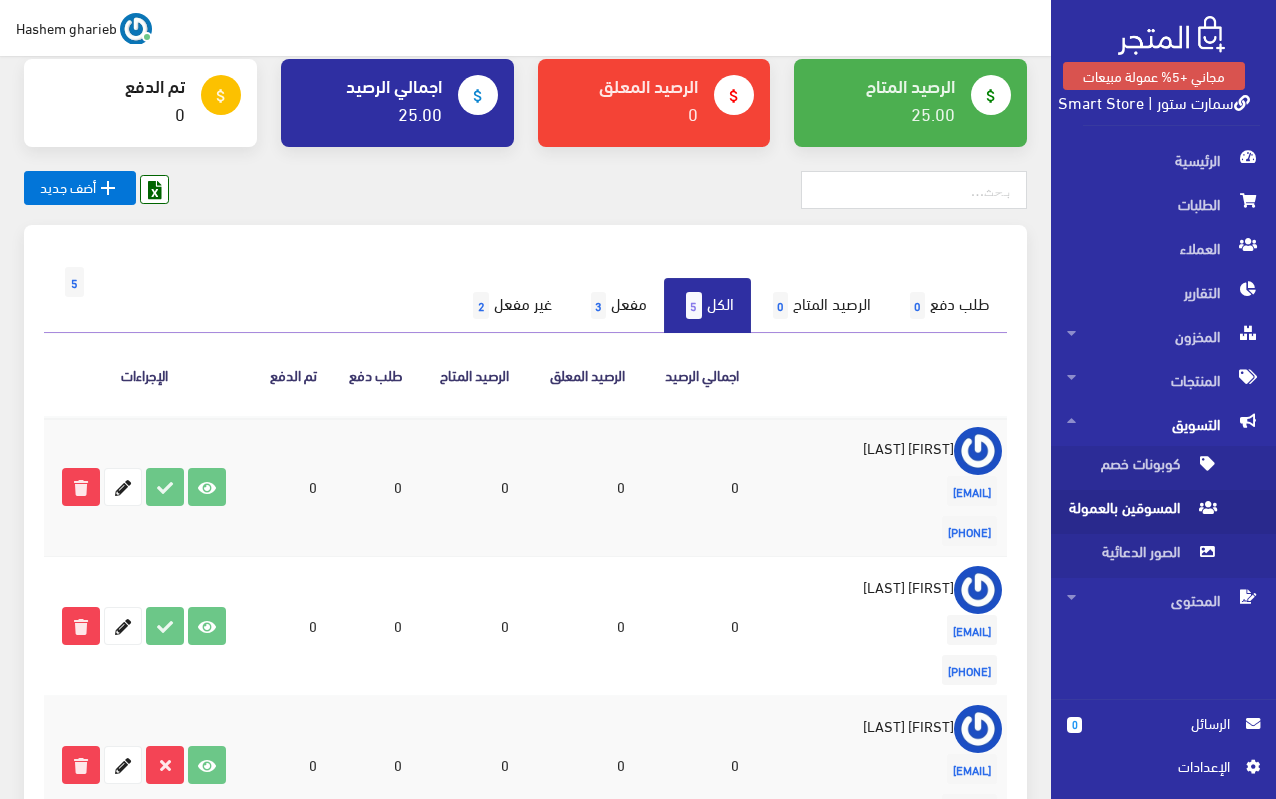 scroll, scrollTop: 124, scrollLeft: 0, axis: vertical 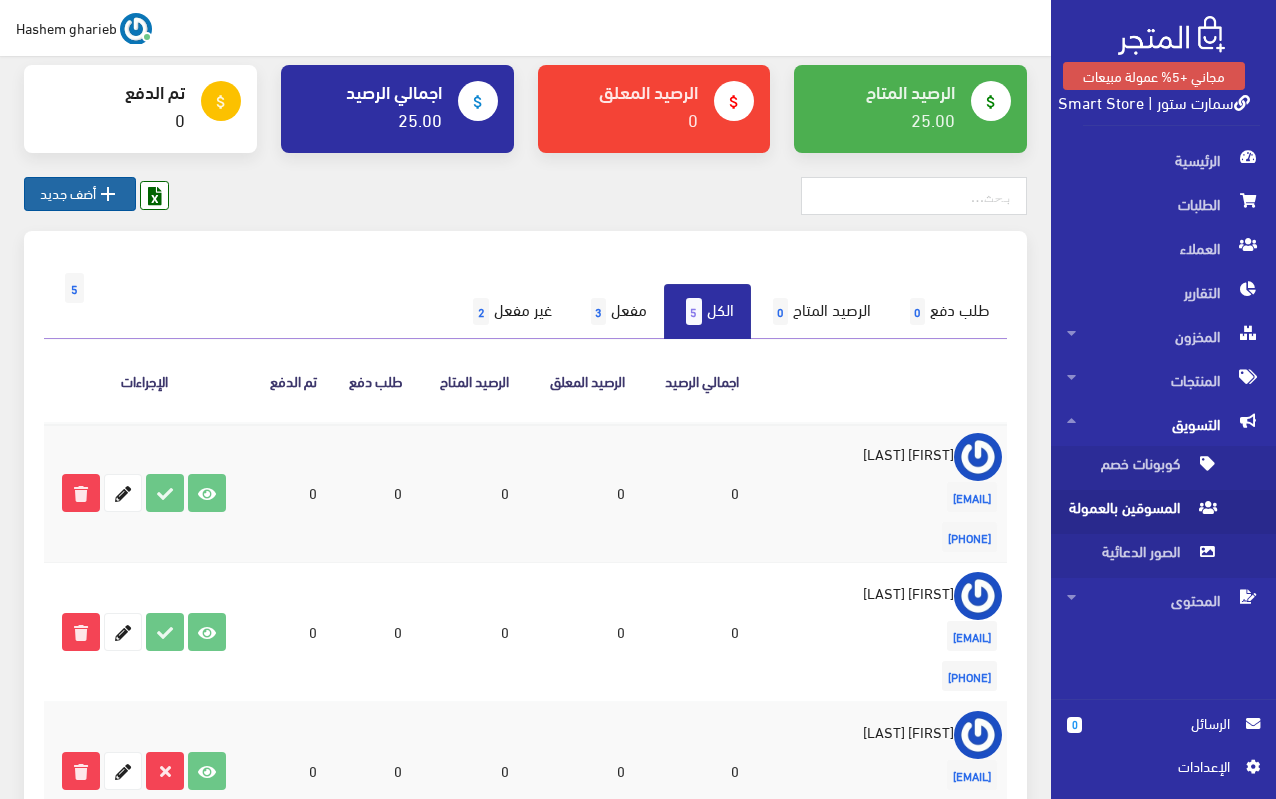 click on "  أضف جديد" at bounding box center [80, 194] 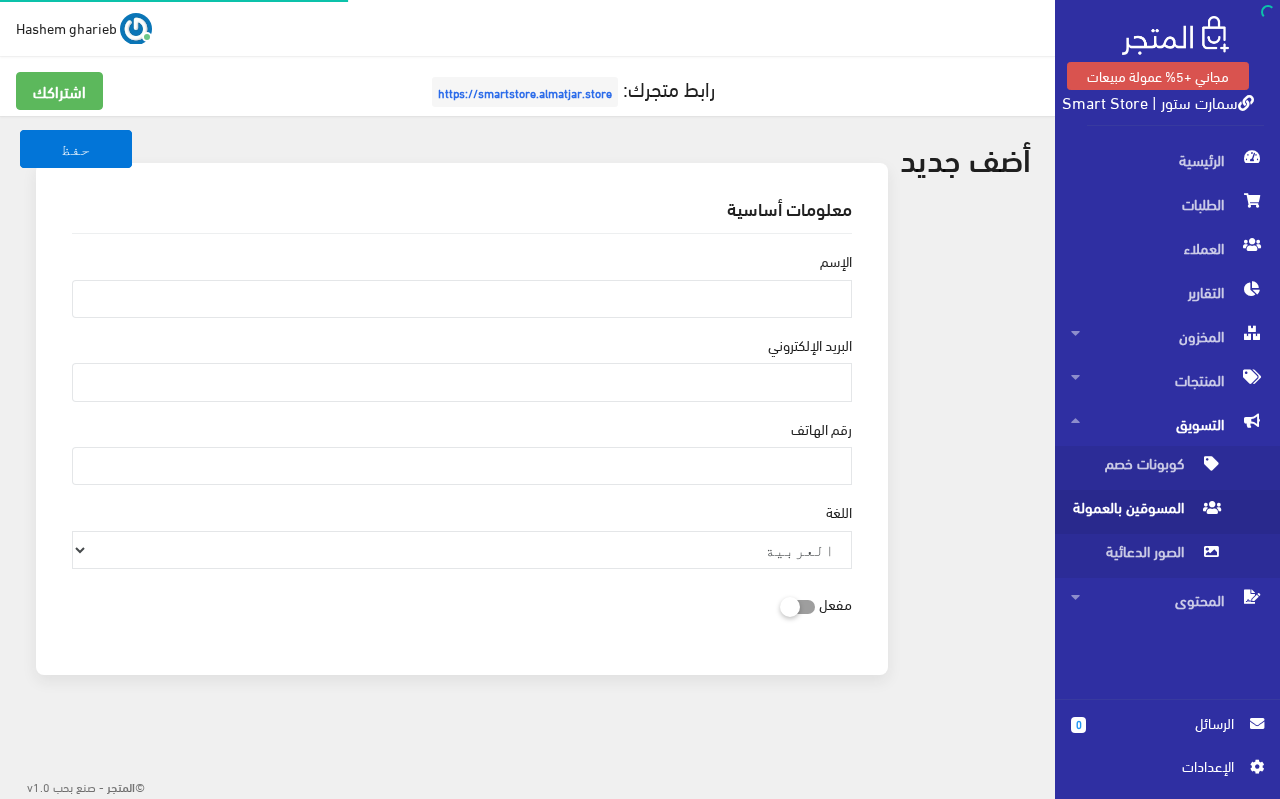 scroll, scrollTop: 0, scrollLeft: 0, axis: both 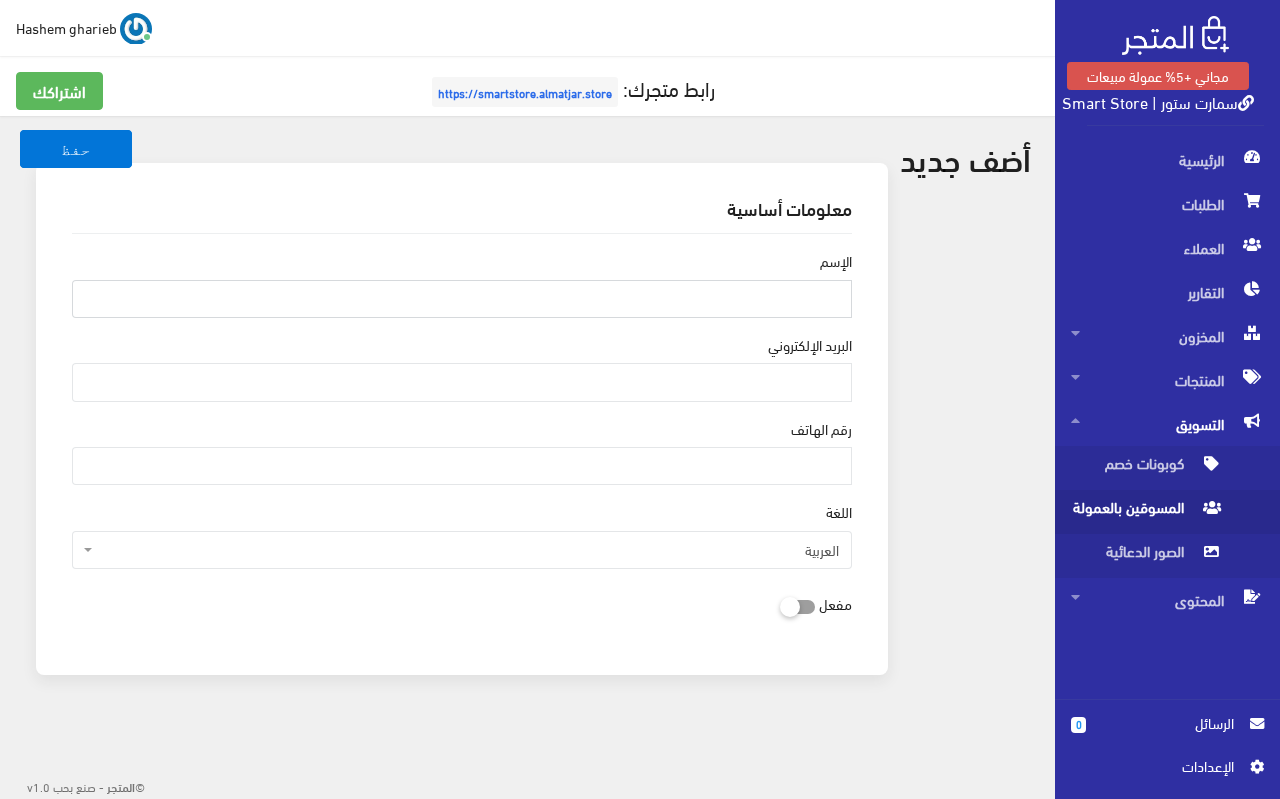 click on "الإسم" at bounding box center (462, 299) 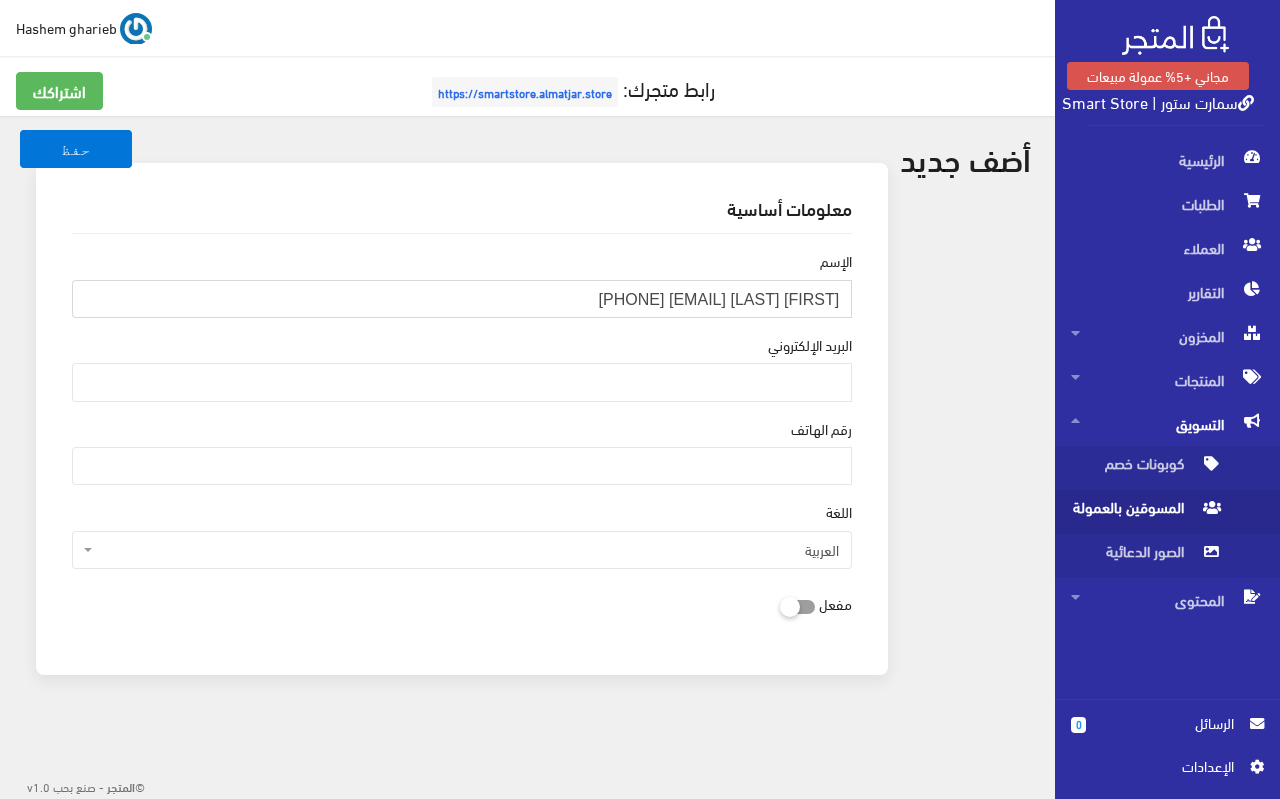click on "سيد كامل الشهير ب زاهى الايميل Sayedfawrry@gmail.com 01069915023" at bounding box center (462, 299) 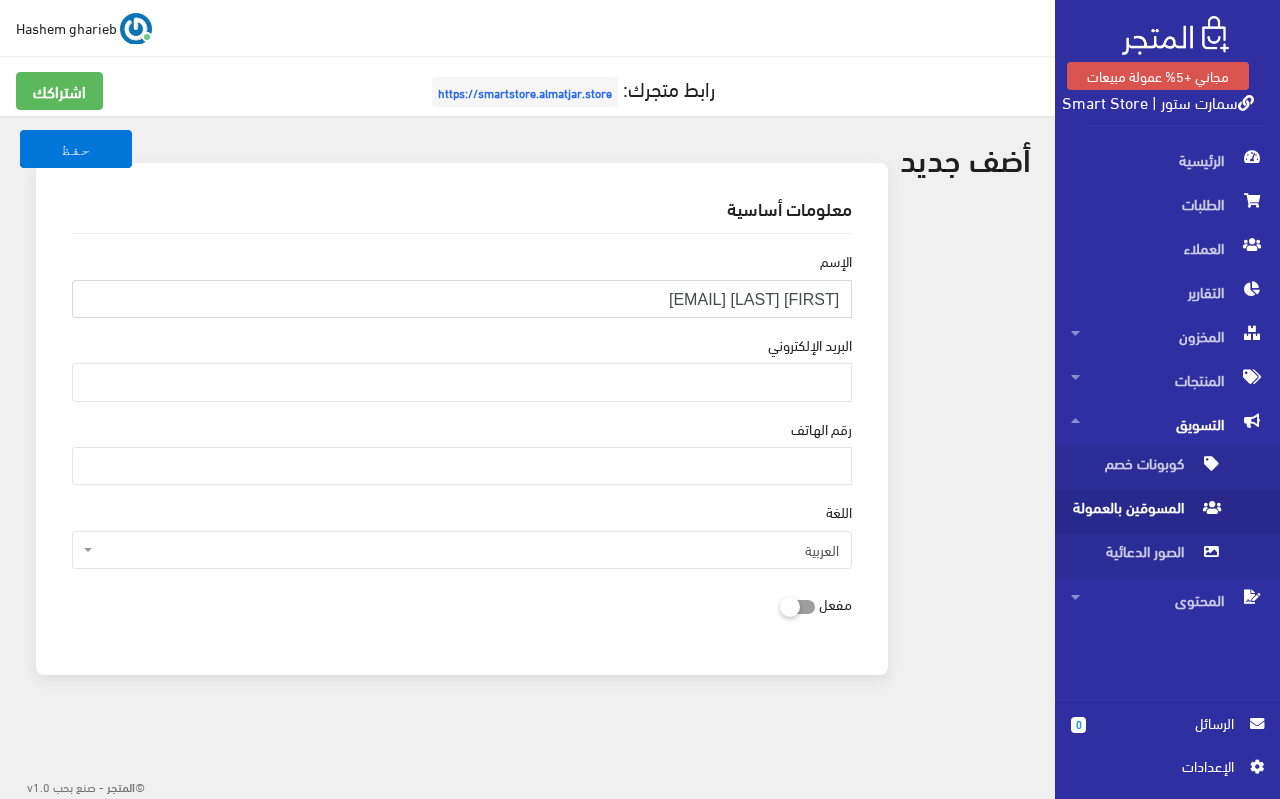 type on "سيد كامل الشهير ب زاهى الايميل Sayedfawrry@gmail.com" 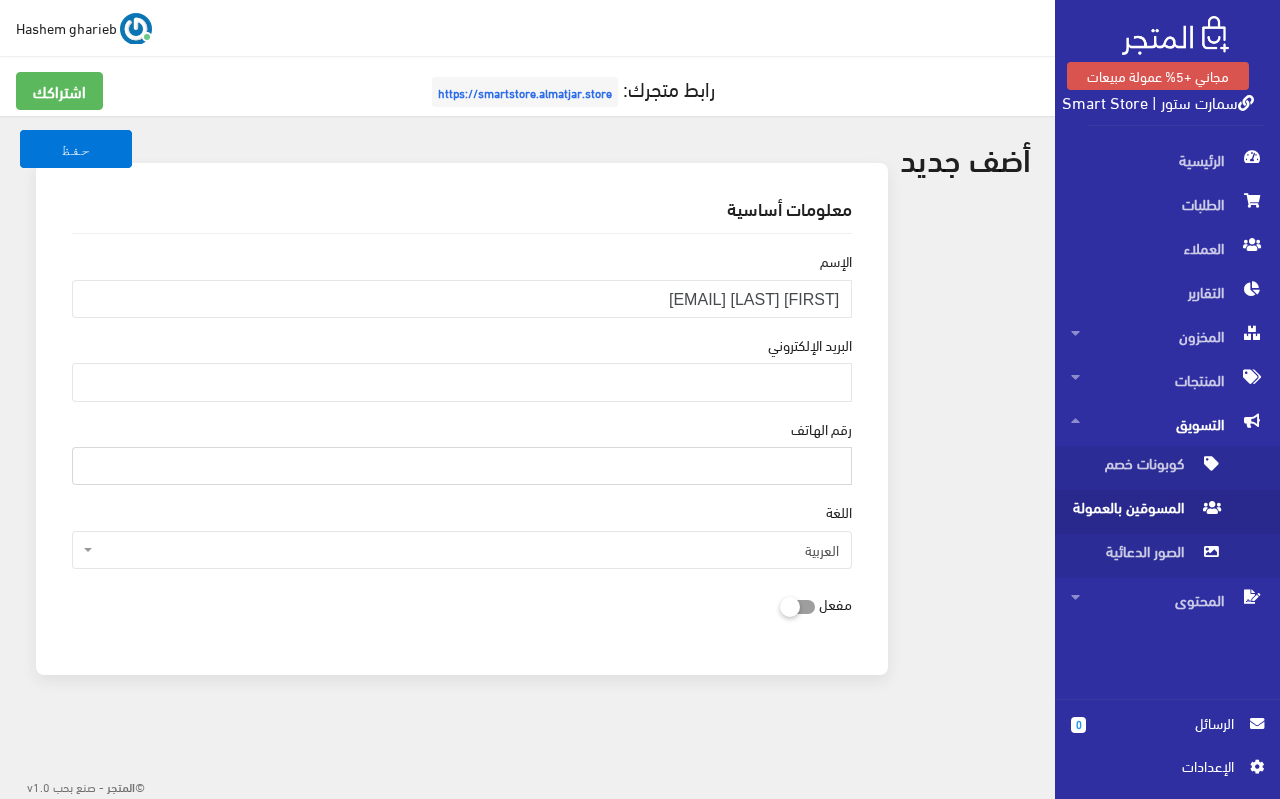 click on "رقم الهاتف" at bounding box center [462, 466] 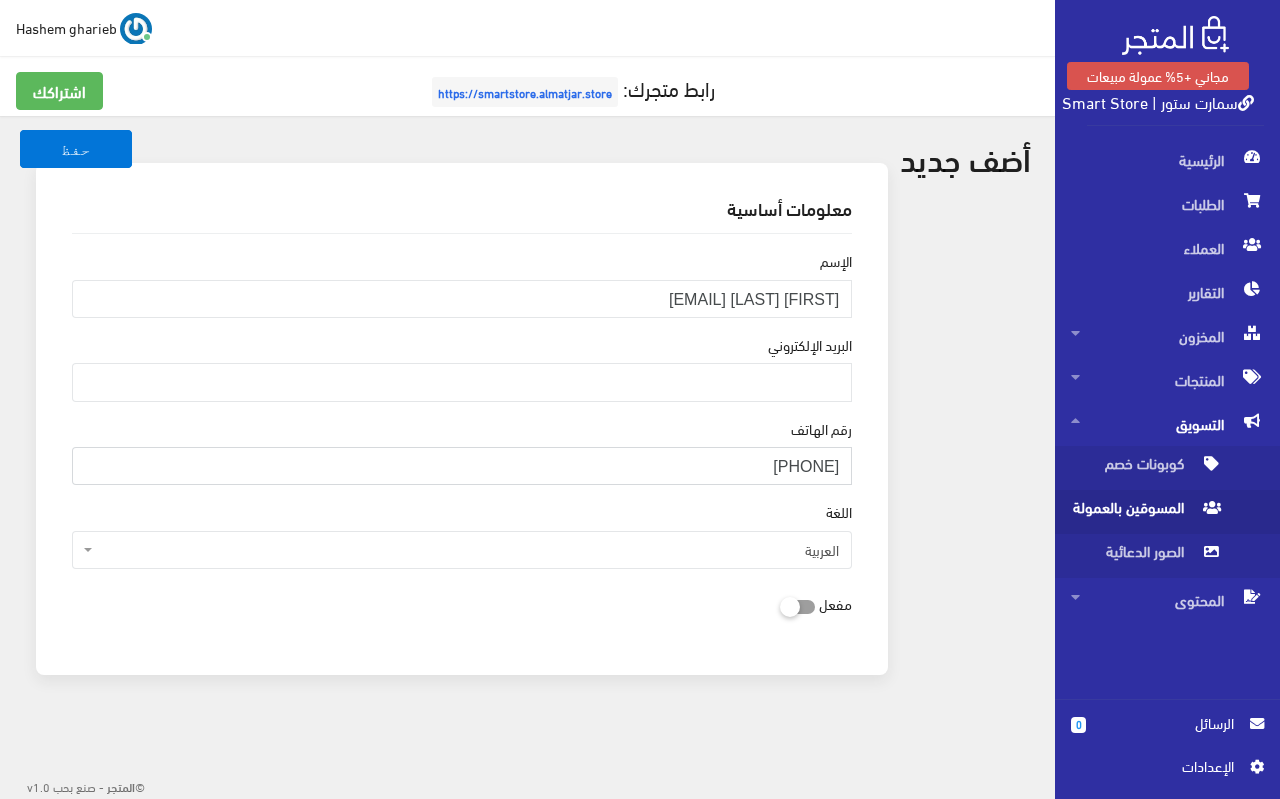 type on "[PHONE]" 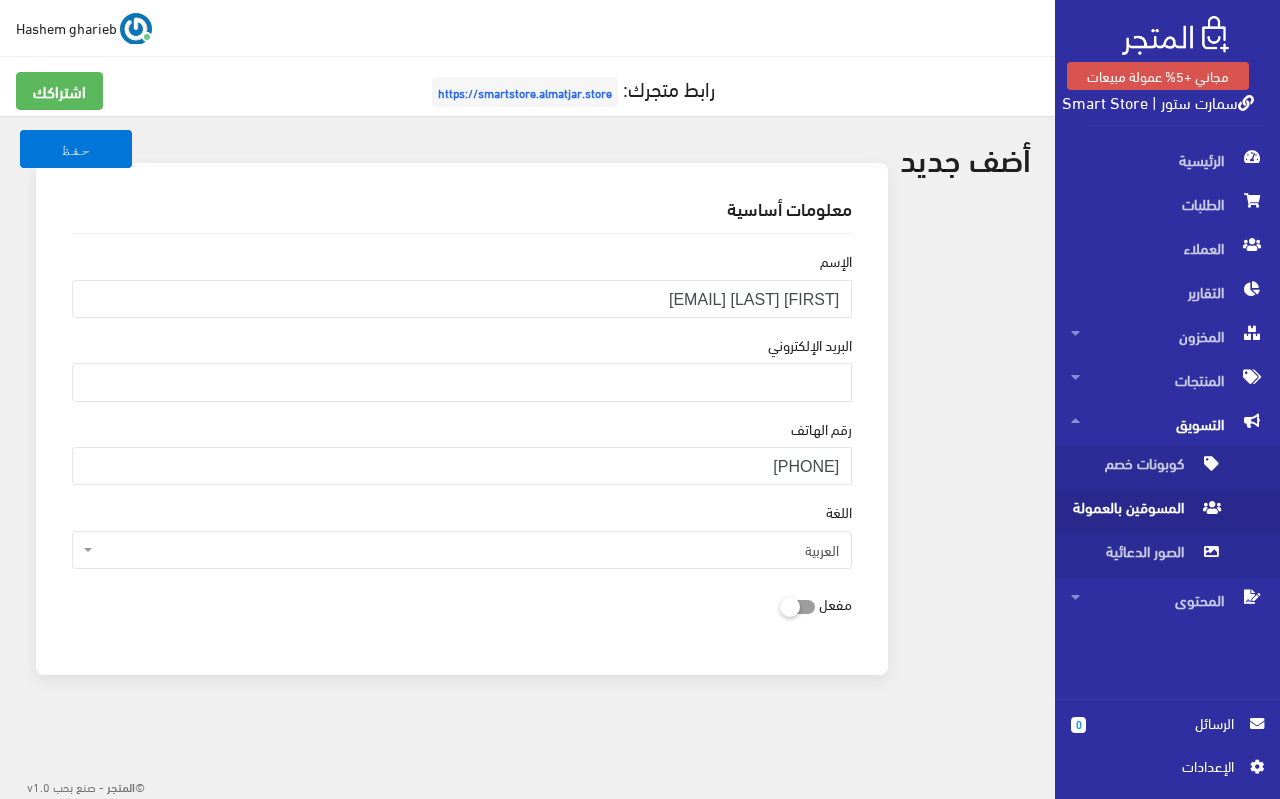 click on "الإسم
سيد كامل الشهير ب زاهى الايميل Sayedfawrry@gmail.com
البريد اﻹلكتروني
رقم الهاتف
01069915023
اللغة
العربية
English
العربية
مفعل" at bounding box center [462, 445] 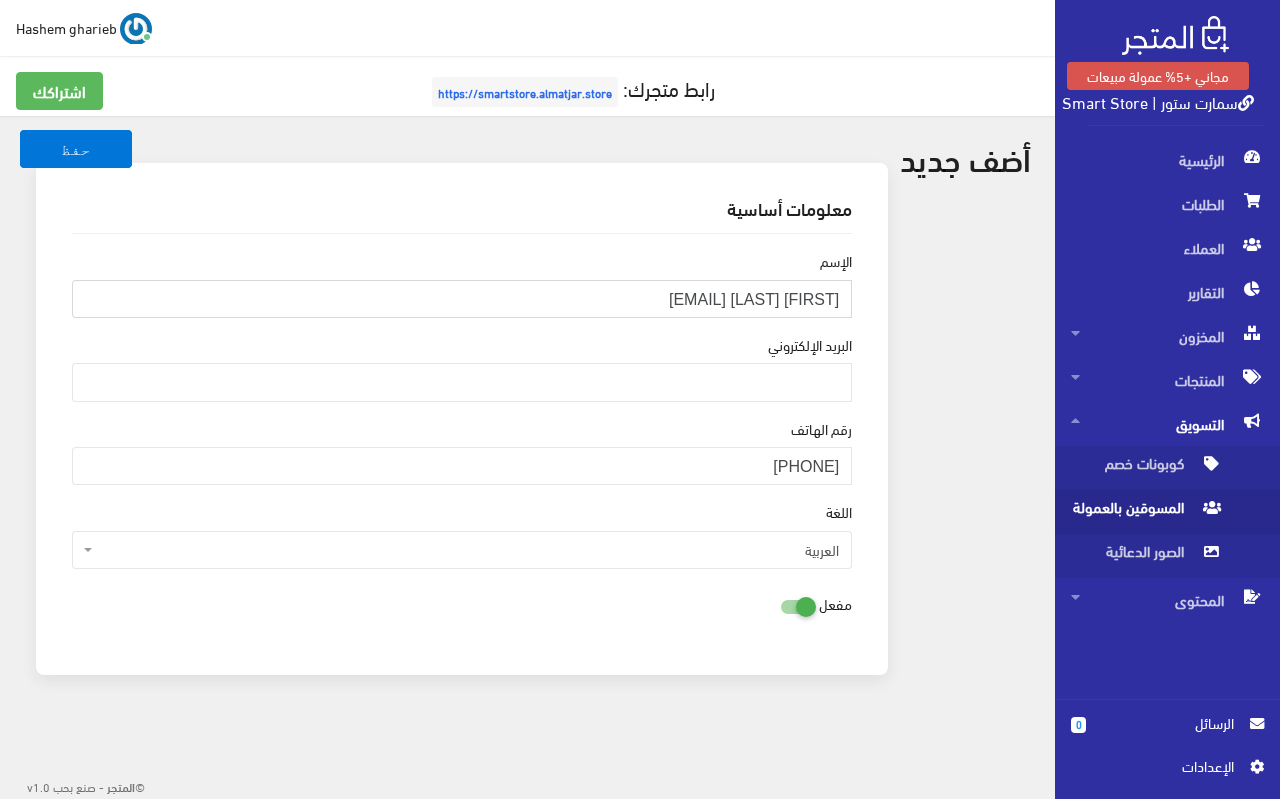 click on "سيد كامل الشهير ب زاهى الايميل Sayedfawrry@gmail.com" at bounding box center (462, 299) 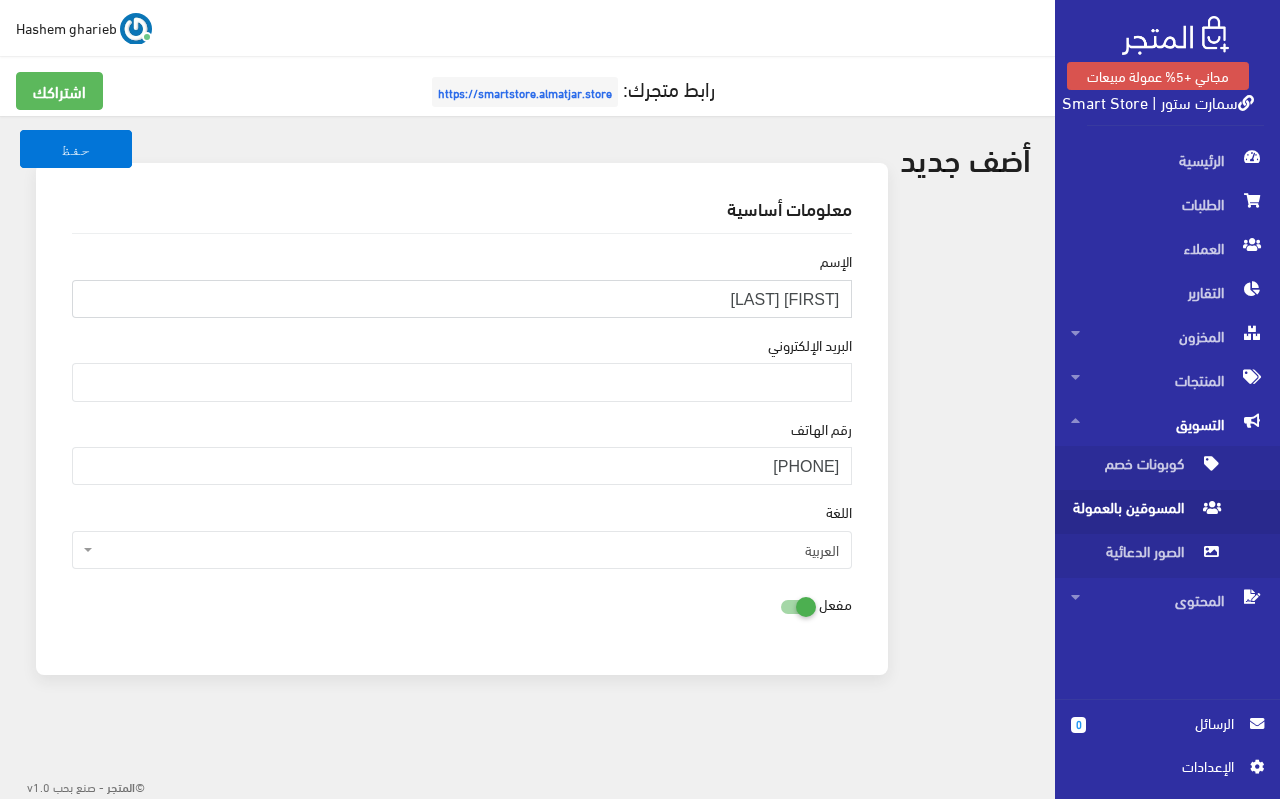 type on "سيد كامل الشهير ب زاهى الايميل" 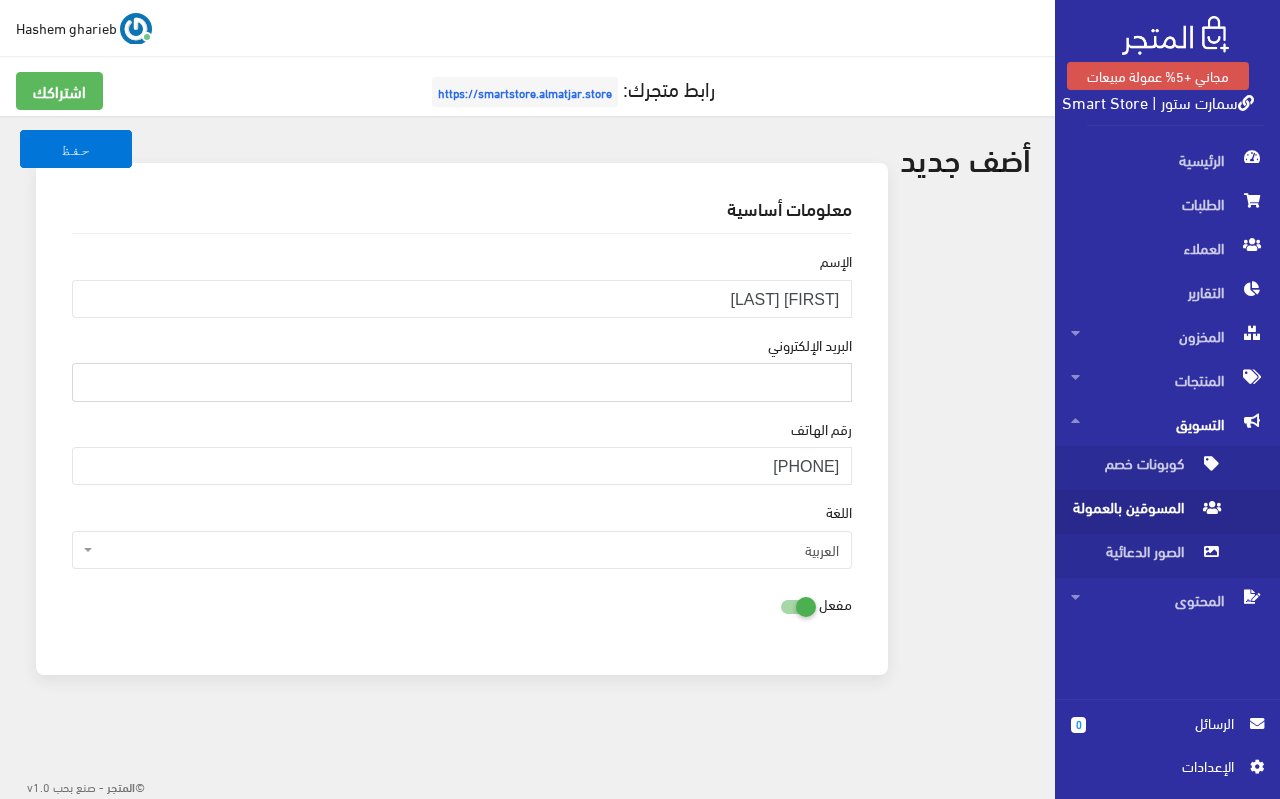 click on "البريد اﻹلكتروني" at bounding box center [462, 382] 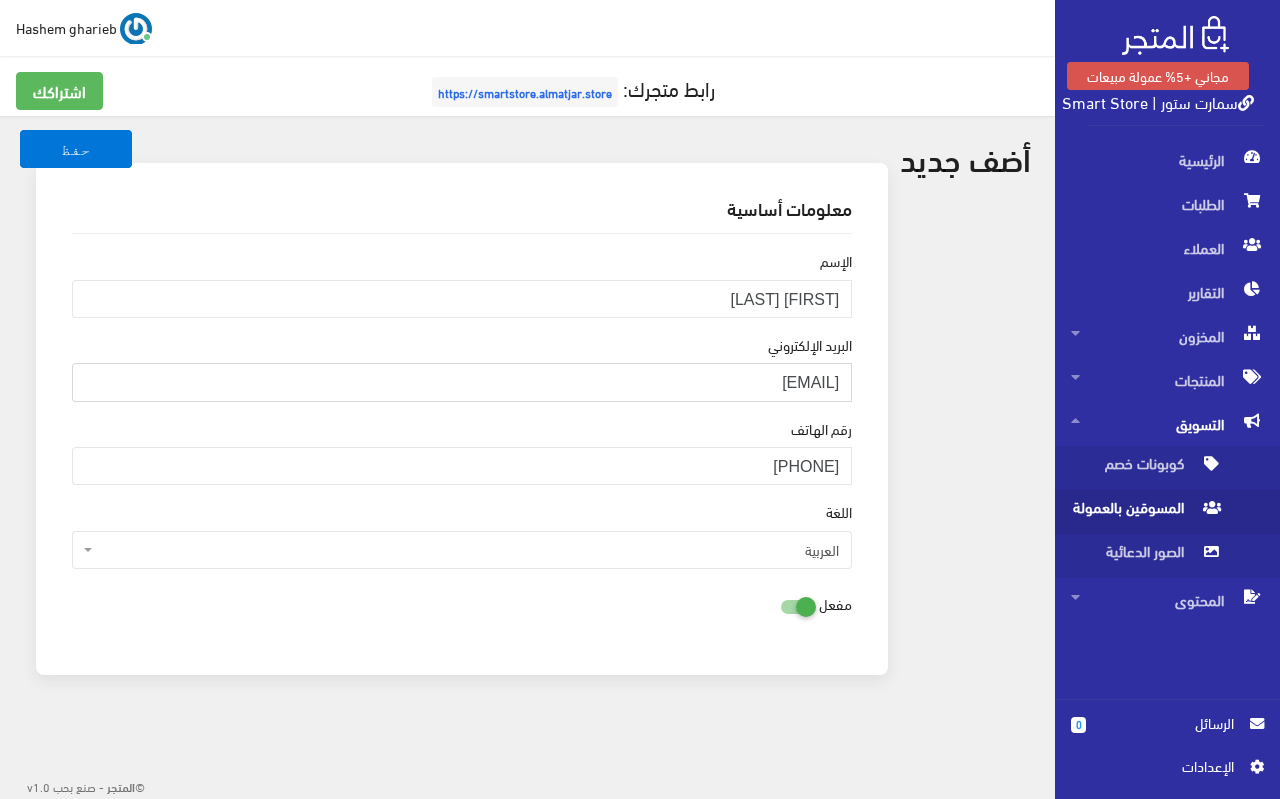 type on "Sayedfawrry@gmail.com" 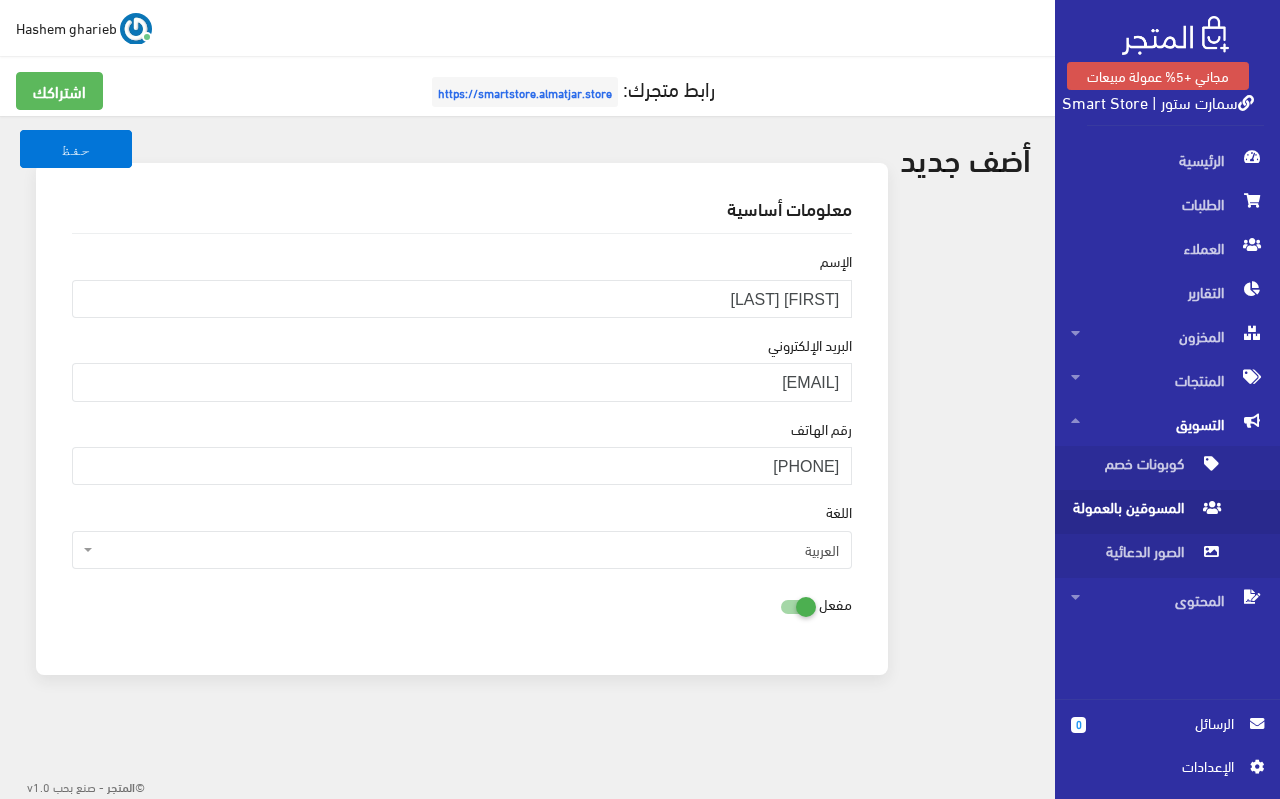 click on "معلومات أساسية
الإسم
سيد كامل الشهير ب زاهى الايميل
البريد اﻹلكتروني
Sayedfawrry@gmail.com
رقم الهاتف
01069915023
اللغة
العربية
English" at bounding box center (462, 419) 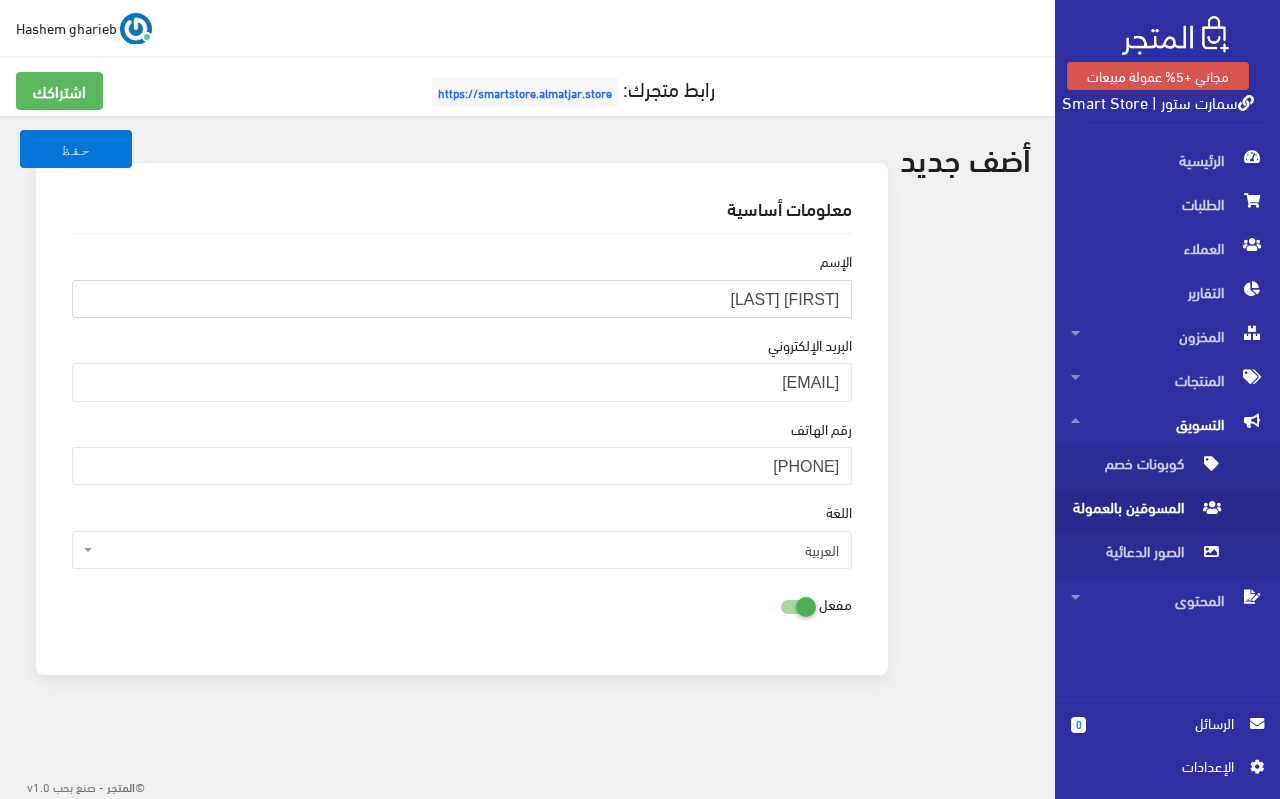 click on "سيد كامل الشهير ب زاهى الايميل" at bounding box center [462, 299] 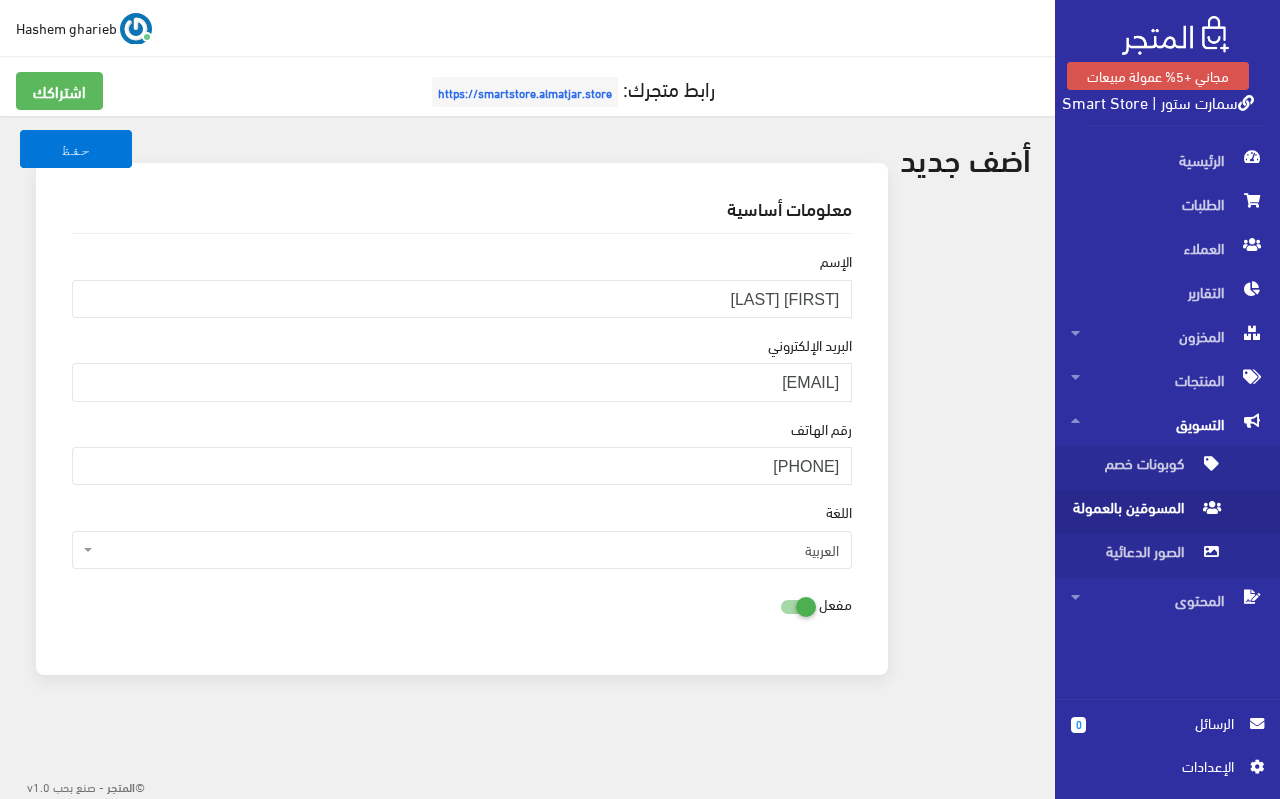 click on "حفظ
معلومات أساسية
الإسم
سيد كامل
البريد اﻹلكتروني
Sayedfawrry@gmail.com
رقم الهاتف
01069915023
اللغة
العربية" at bounding box center (527, 420) 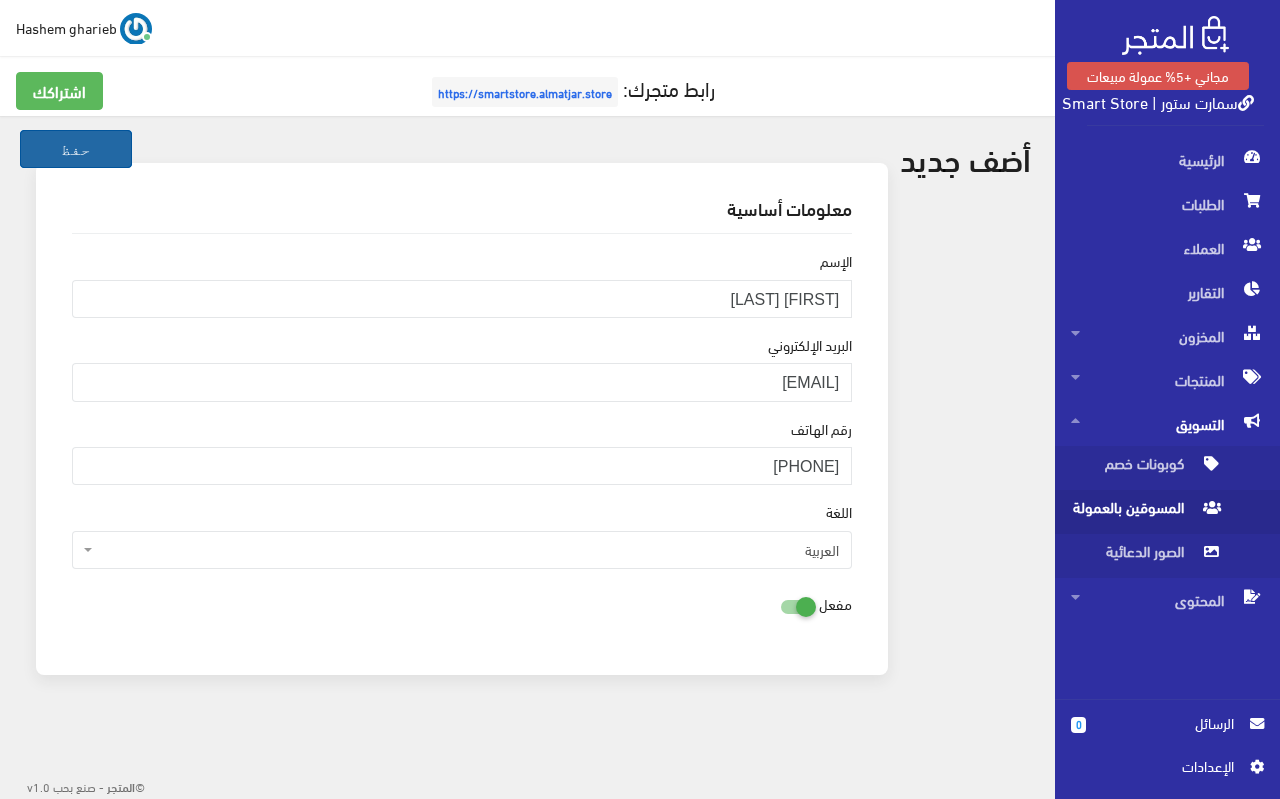 click on "حفظ" at bounding box center (76, 149) 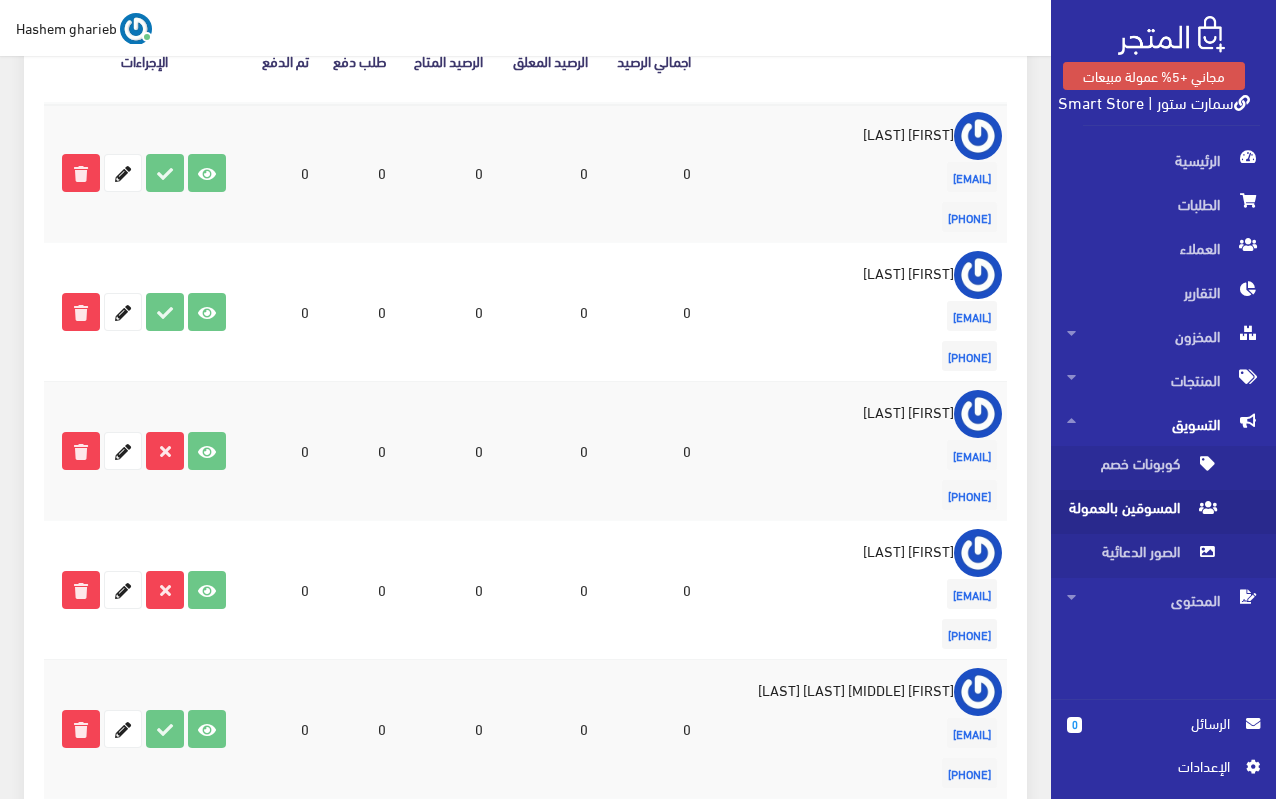 scroll, scrollTop: 843, scrollLeft: 0, axis: vertical 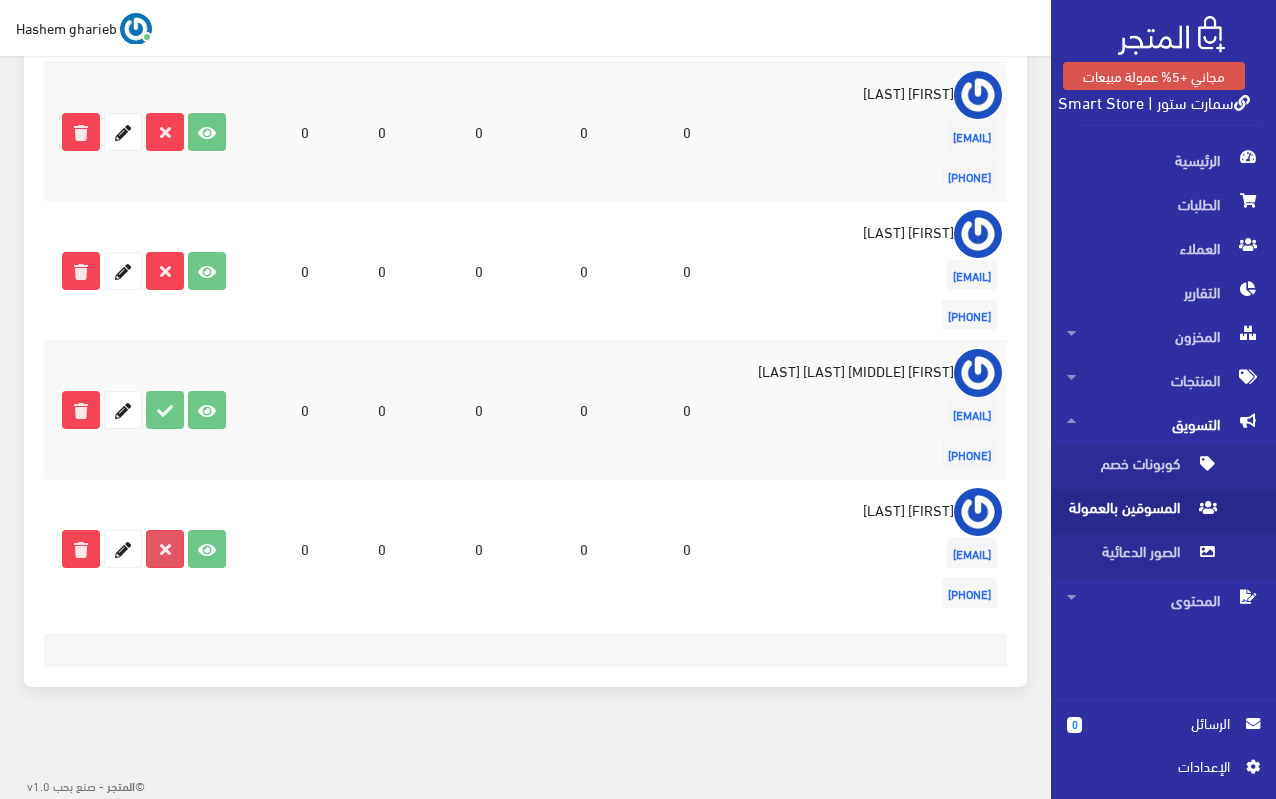 click at bounding box center (165, 549) 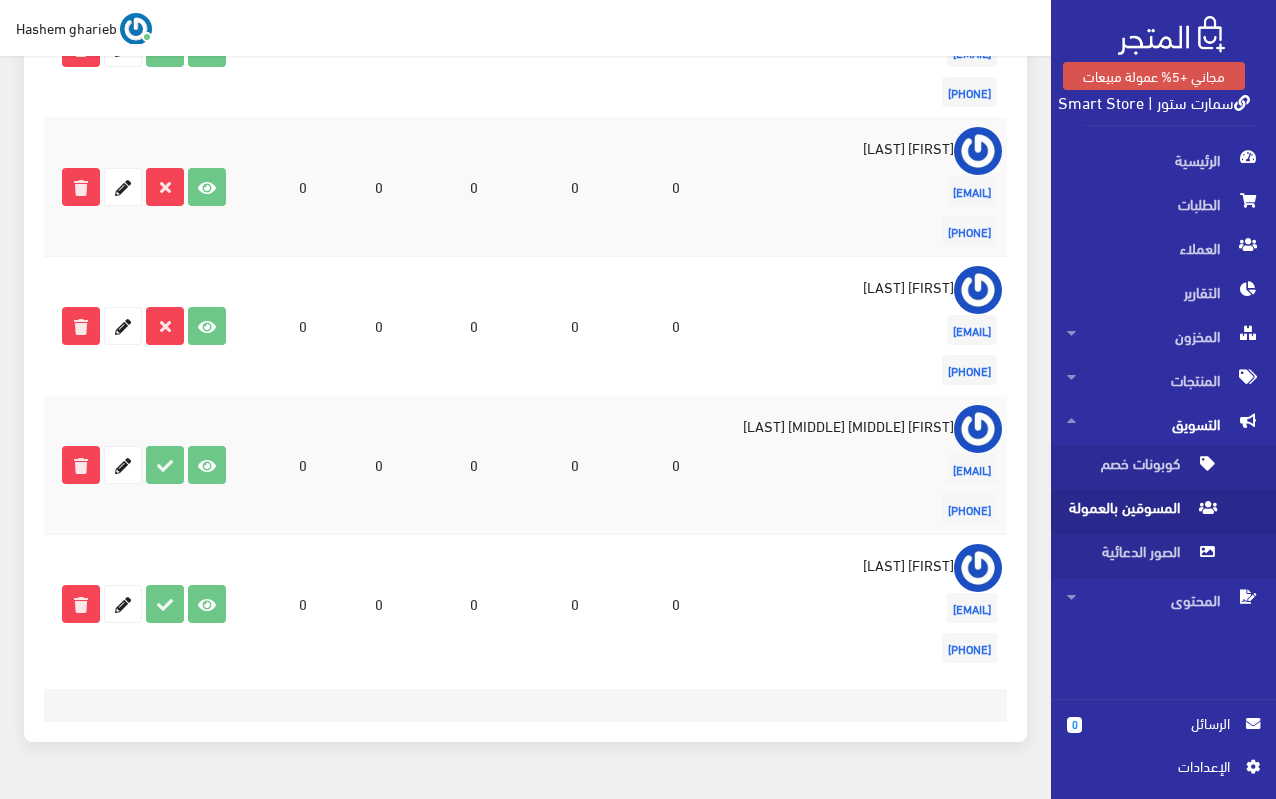 scroll, scrollTop: 763, scrollLeft: 0, axis: vertical 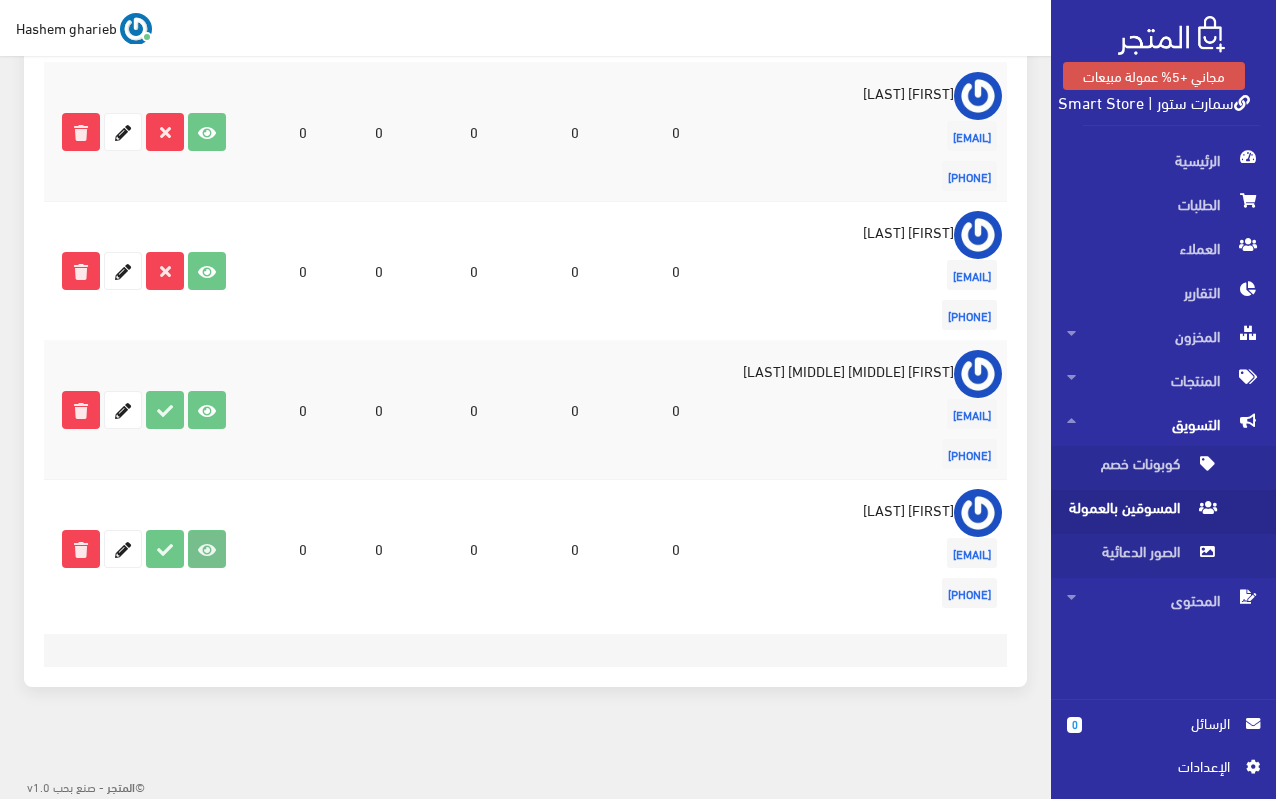 click at bounding box center [207, 549] 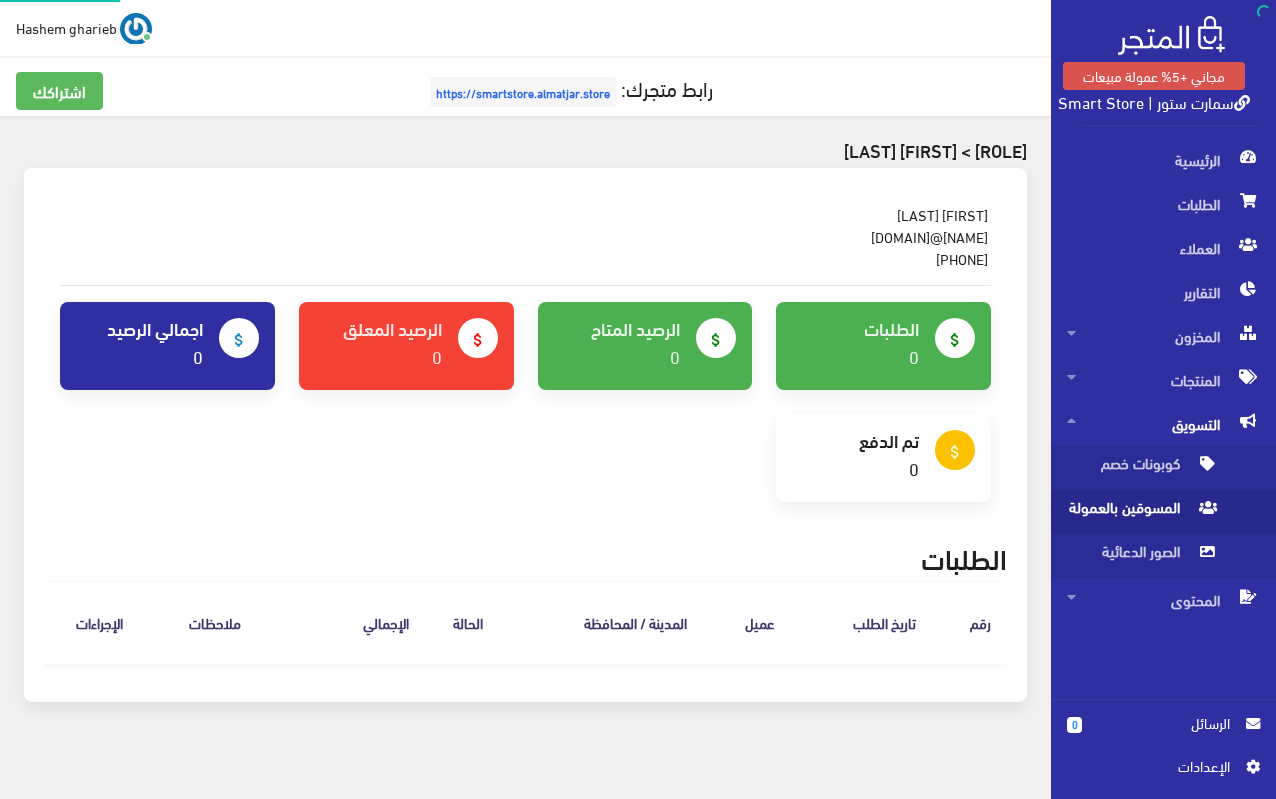 scroll, scrollTop: 0, scrollLeft: 0, axis: both 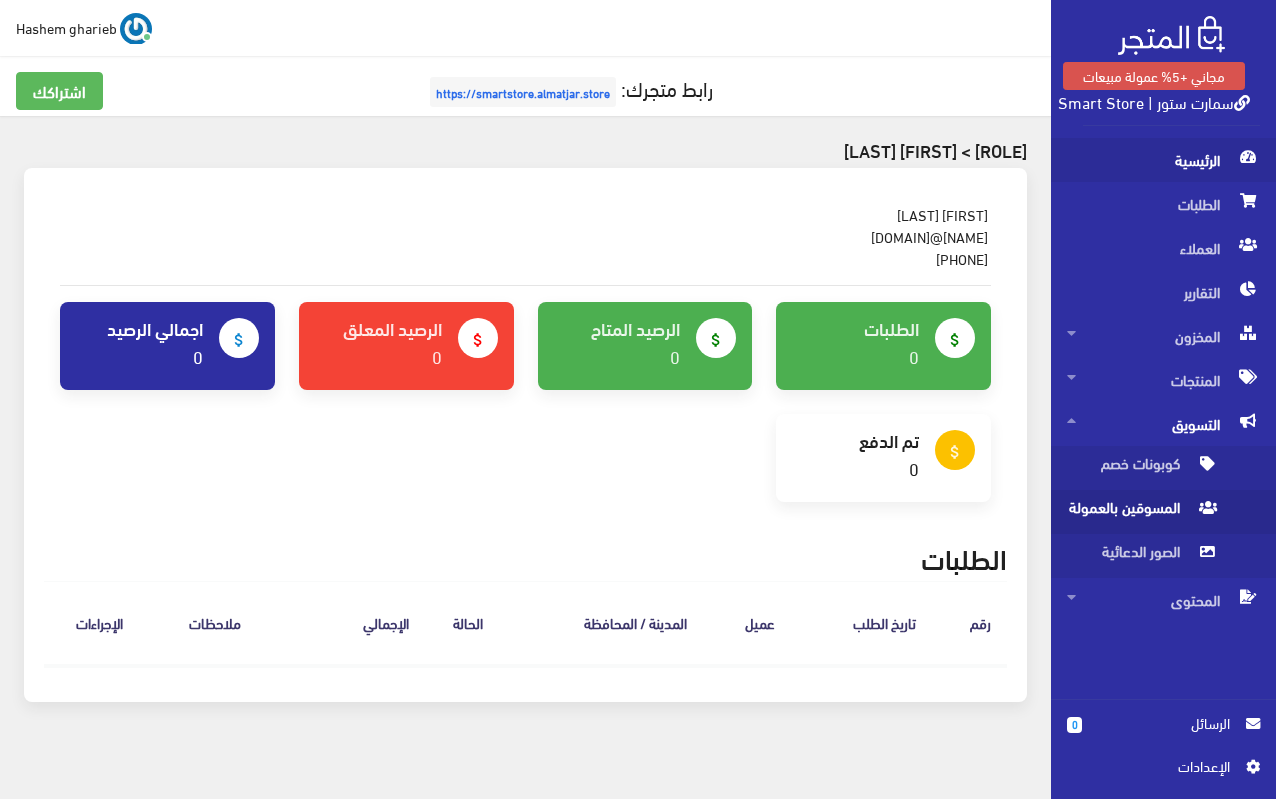 click on "الرئيسية" at bounding box center [1163, 160] 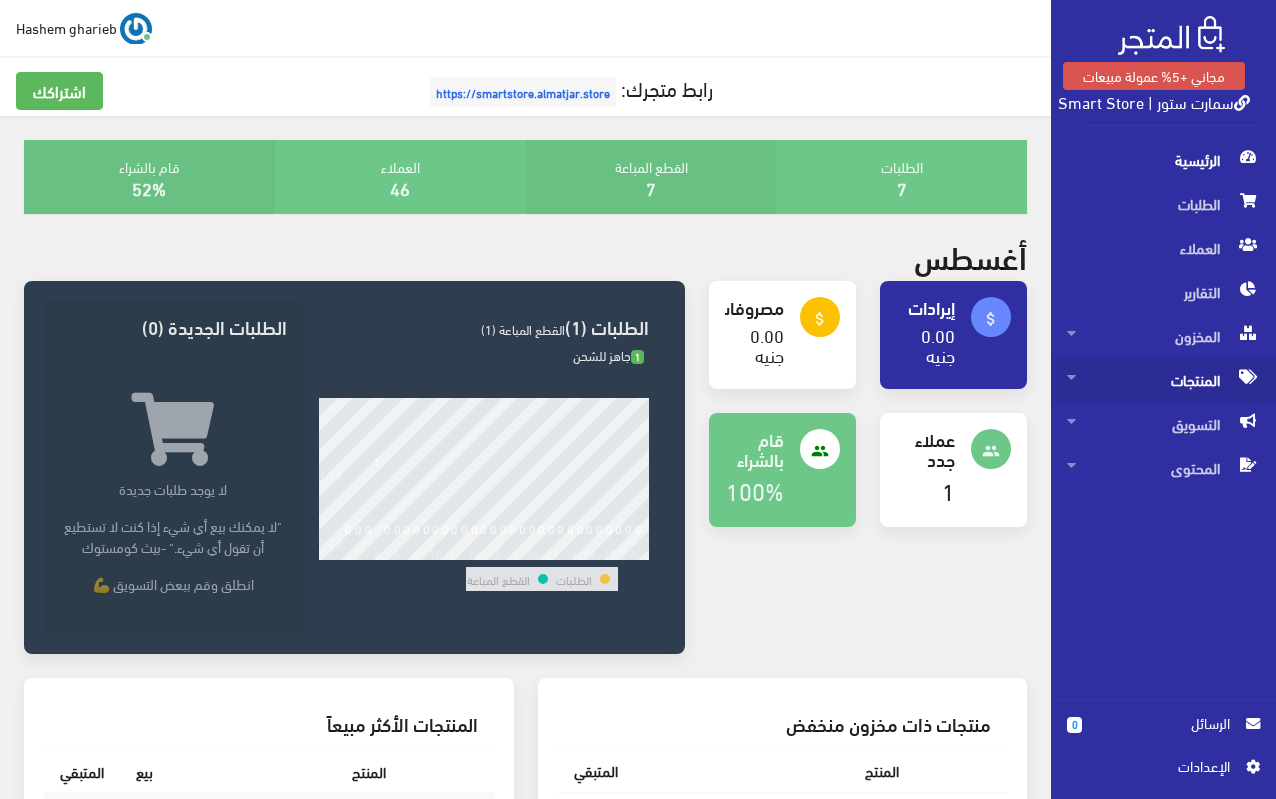 click on "المنتجات" at bounding box center (1163, 380) 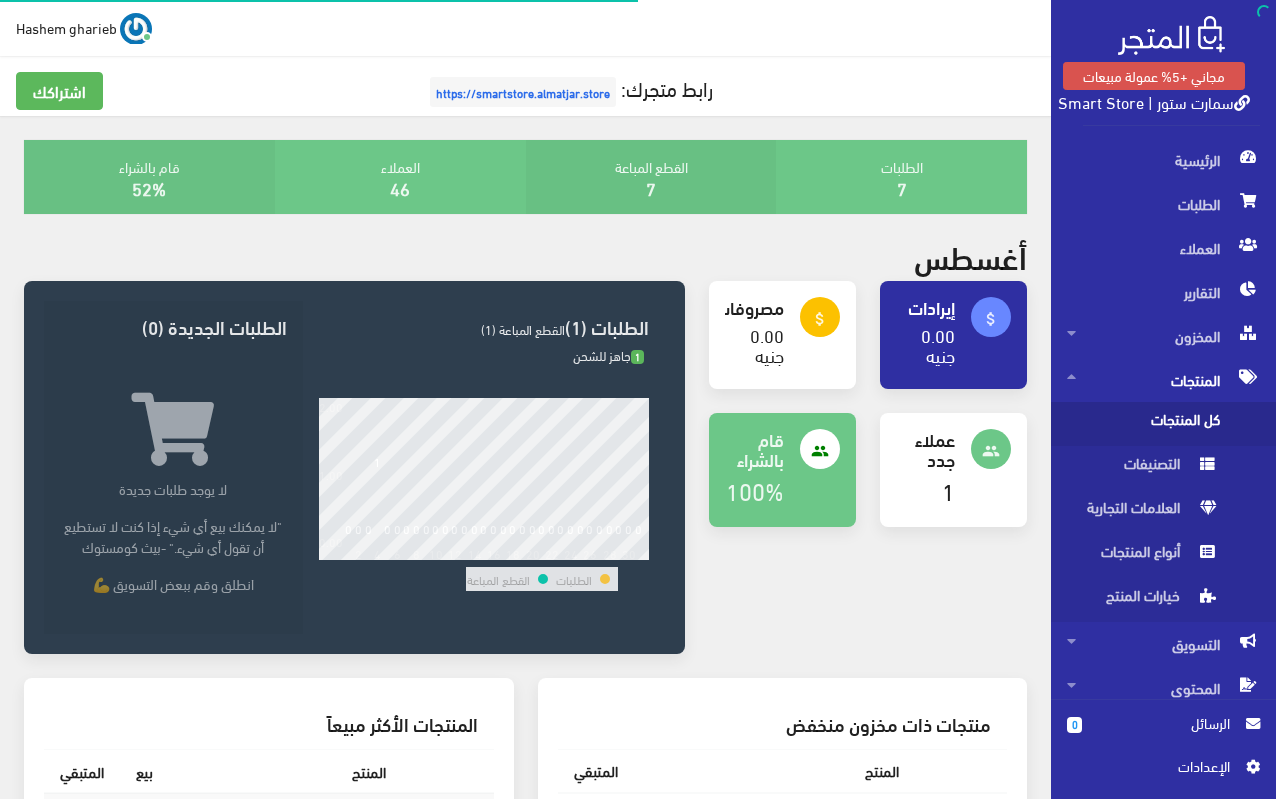 click on "كل المنتجات" at bounding box center [1143, 424] 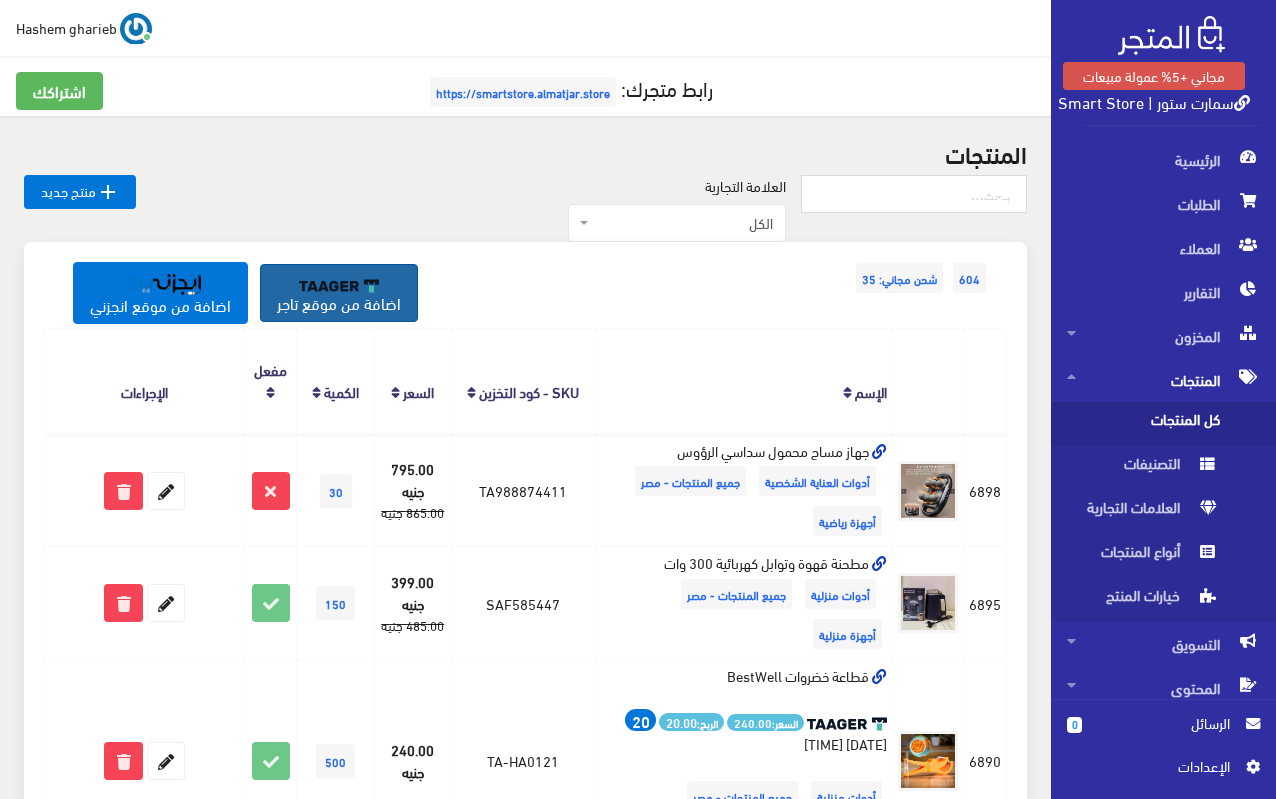 click on "اضافة من موقع تاجر" at bounding box center (339, 293) 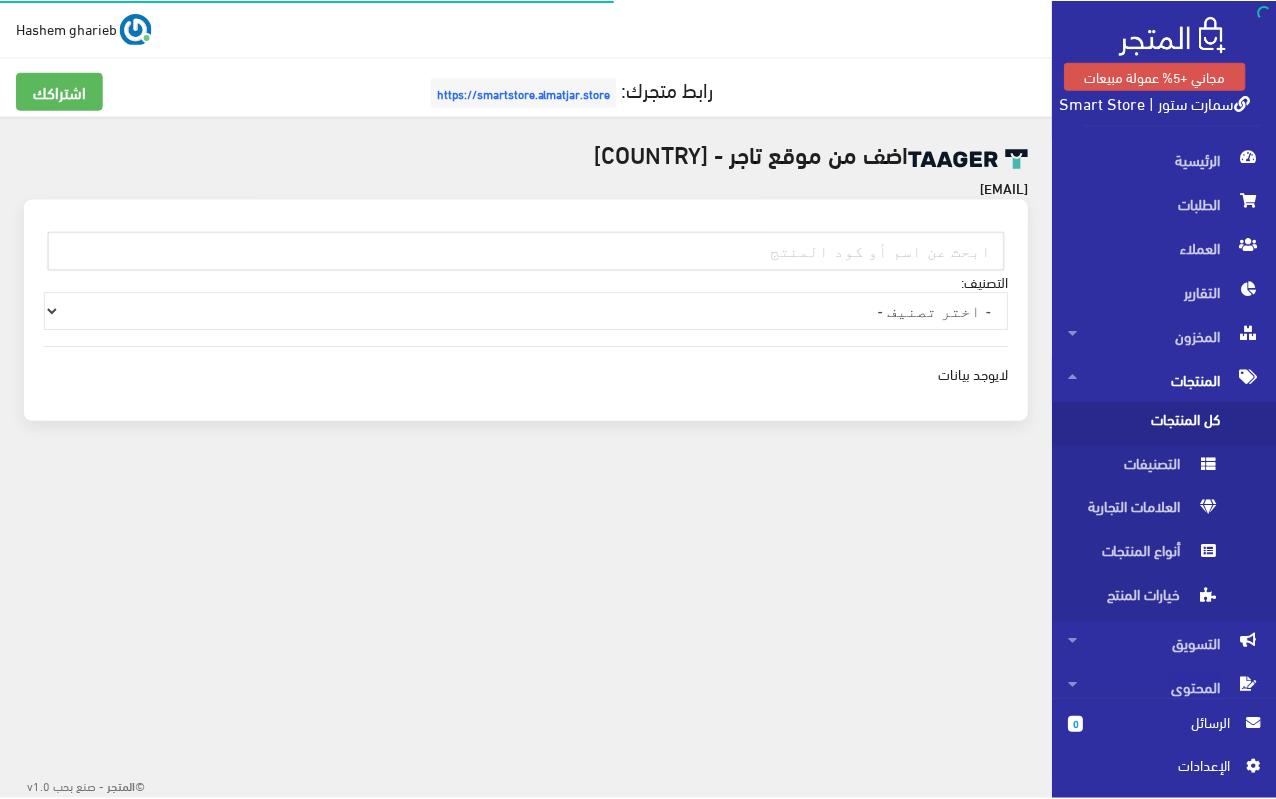 scroll, scrollTop: 0, scrollLeft: 0, axis: both 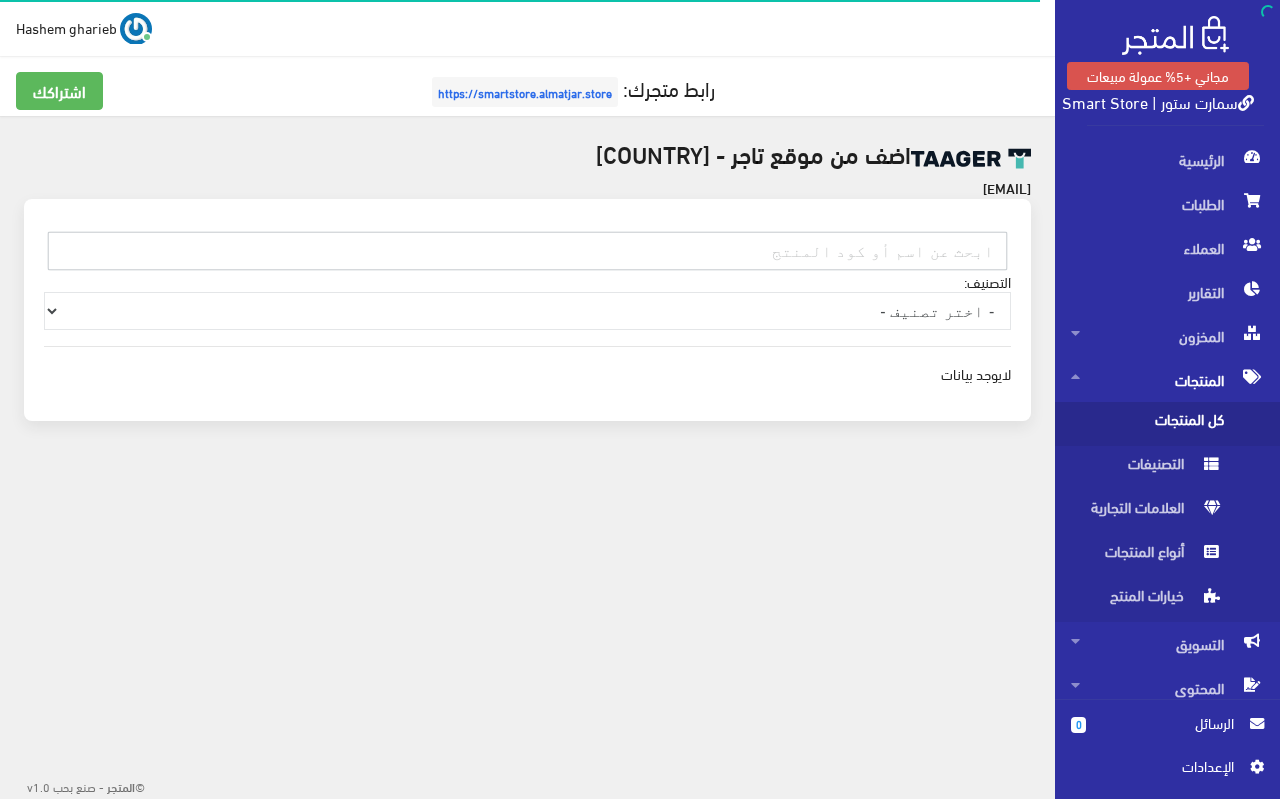 click at bounding box center (527, 251) 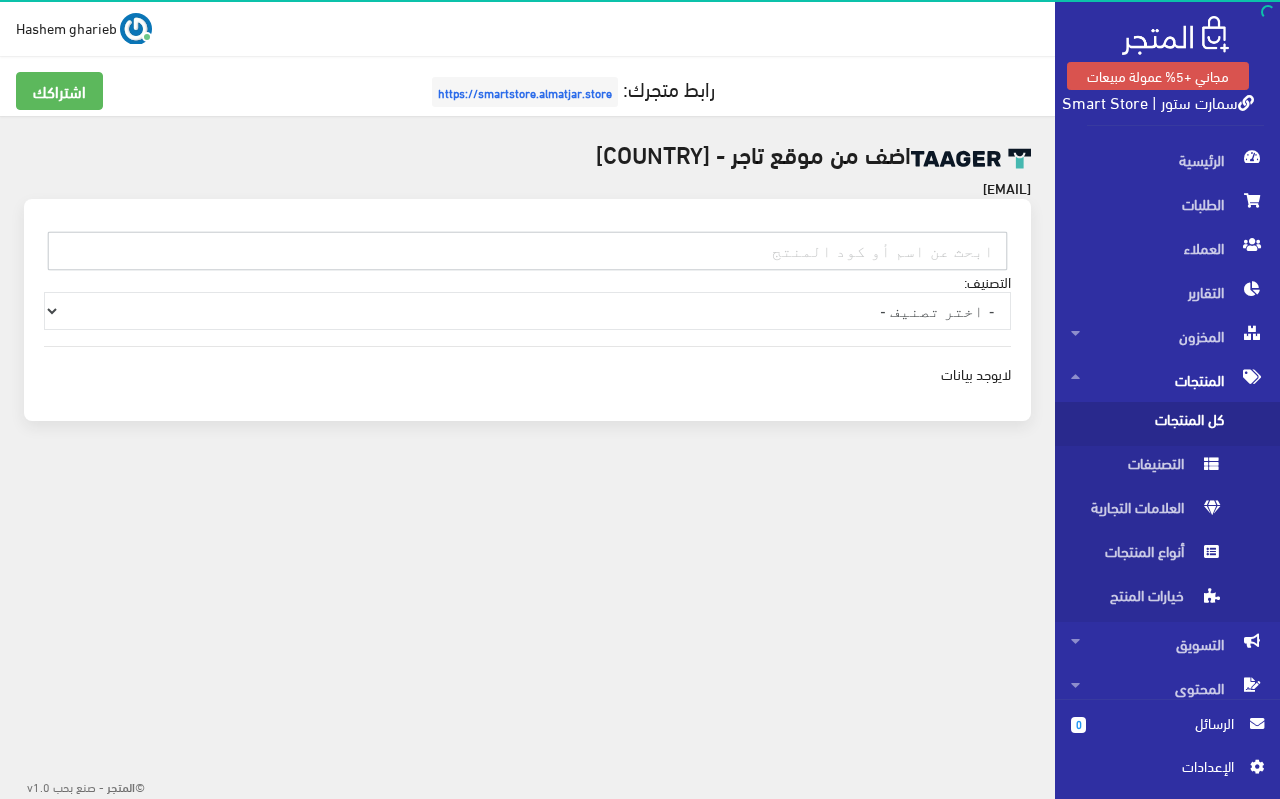 paste on "EG[NUMBER][NUMBER][NUMBER][NUMBER][NUMBER][NUMBER][NUMBER][NUMBER]" 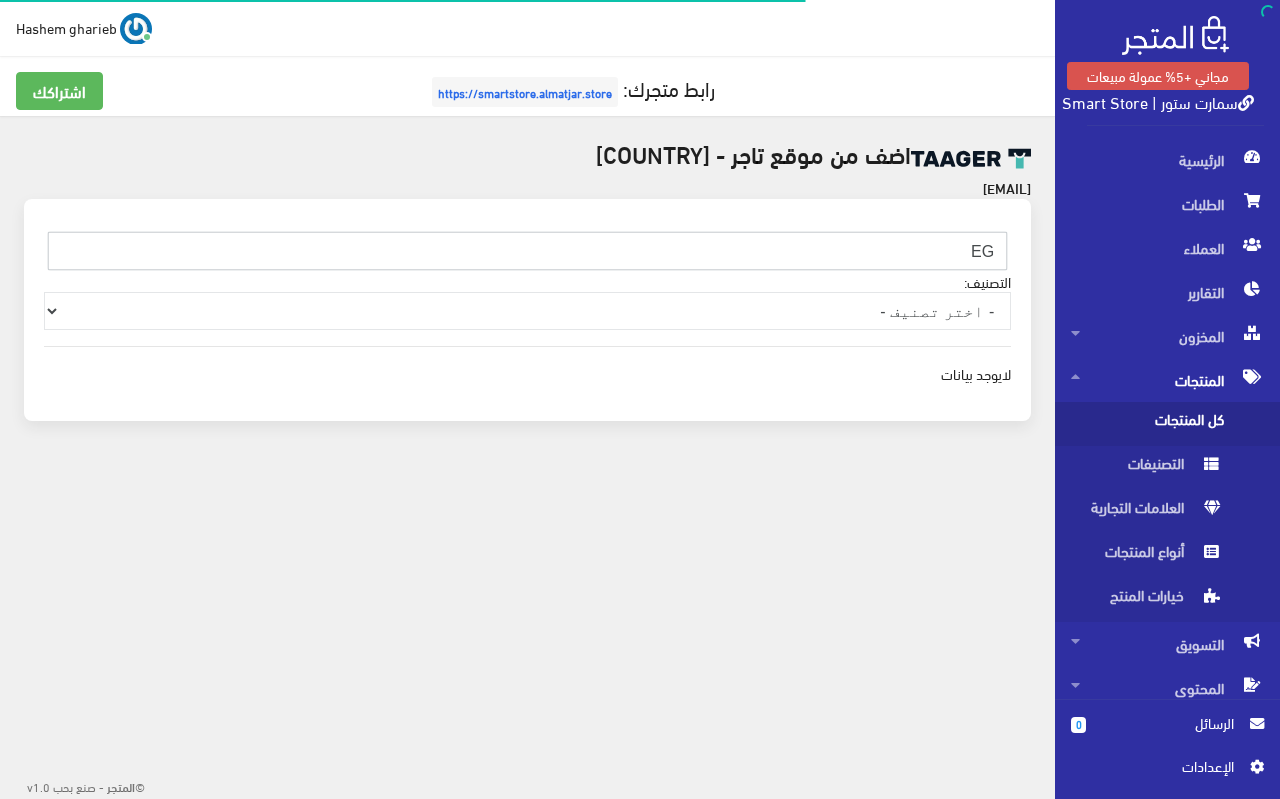 type on "E" 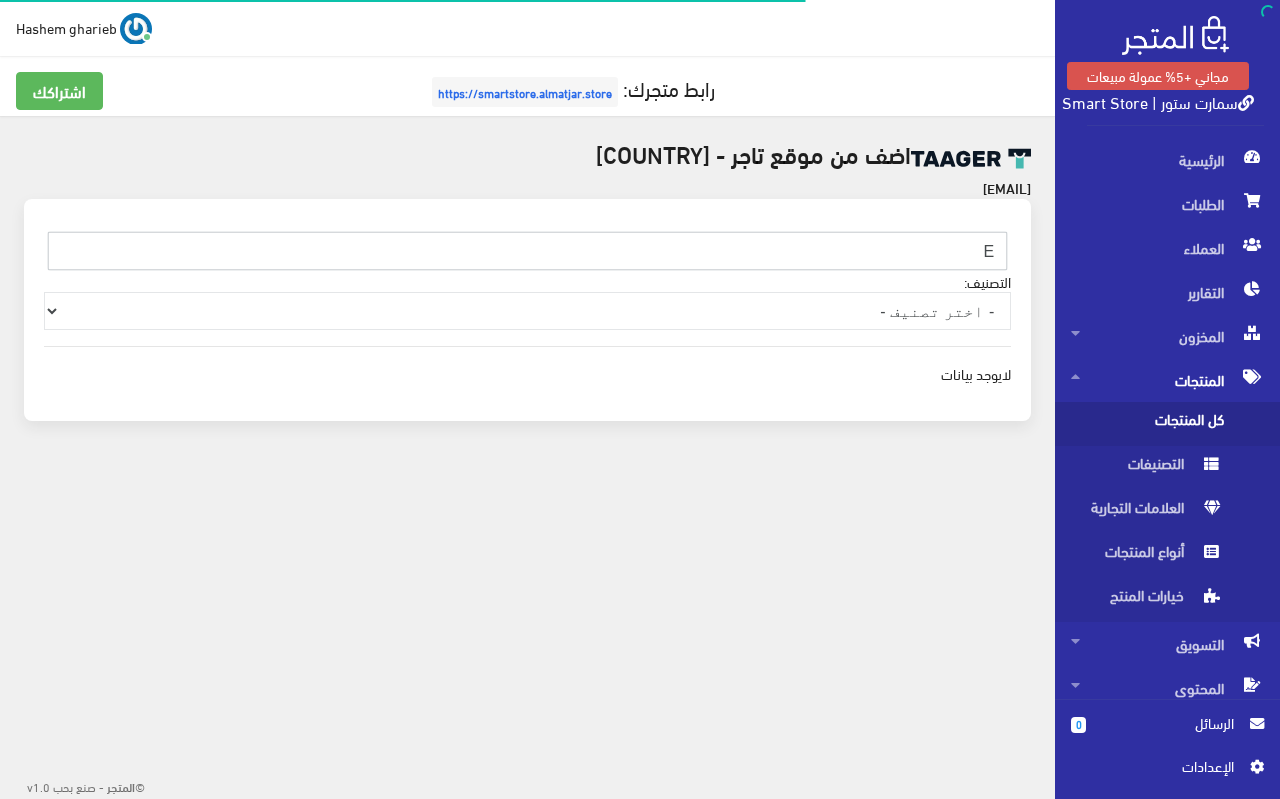 type 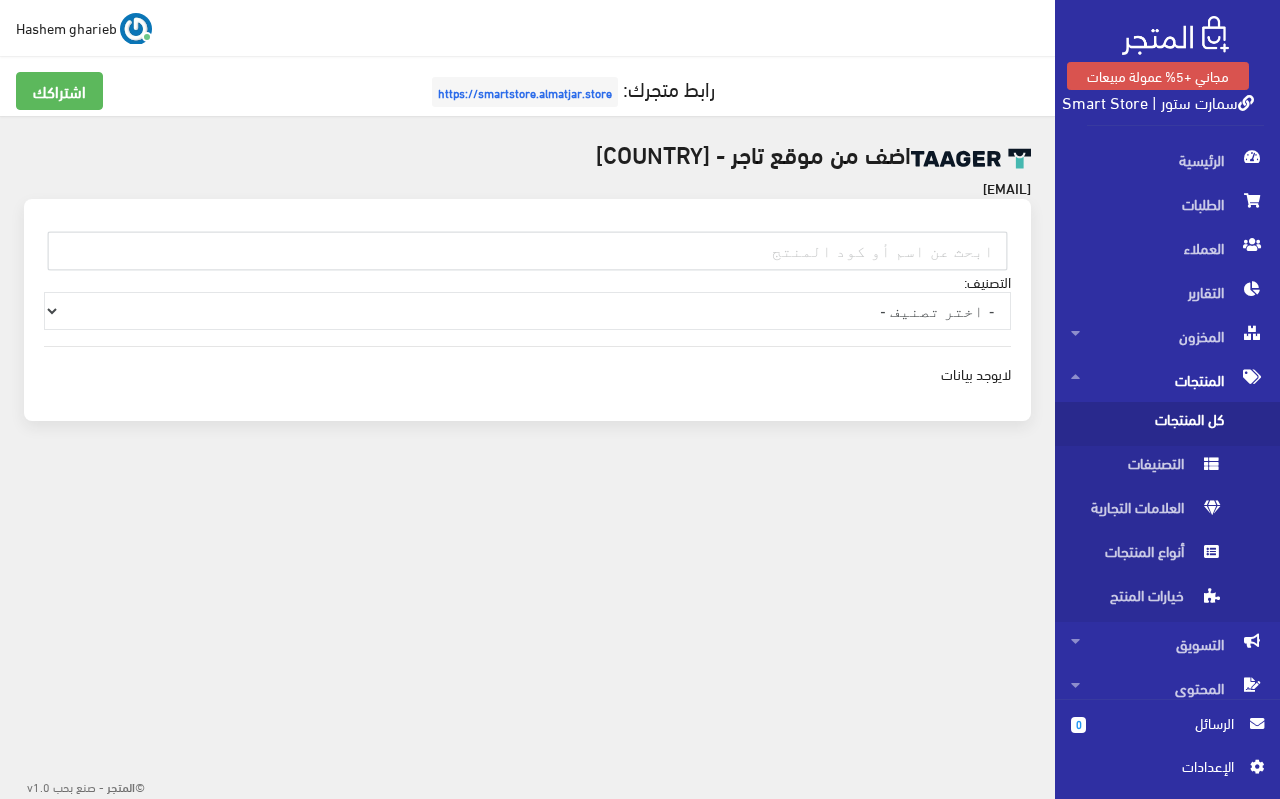 click on "التصنيف:
- اختر تصنيف -
Other
منتجات عيد الاضحي
مستلزمات أطفال
اكسسوارات سيارات
مراوح و مكييفات" at bounding box center [527, 310] 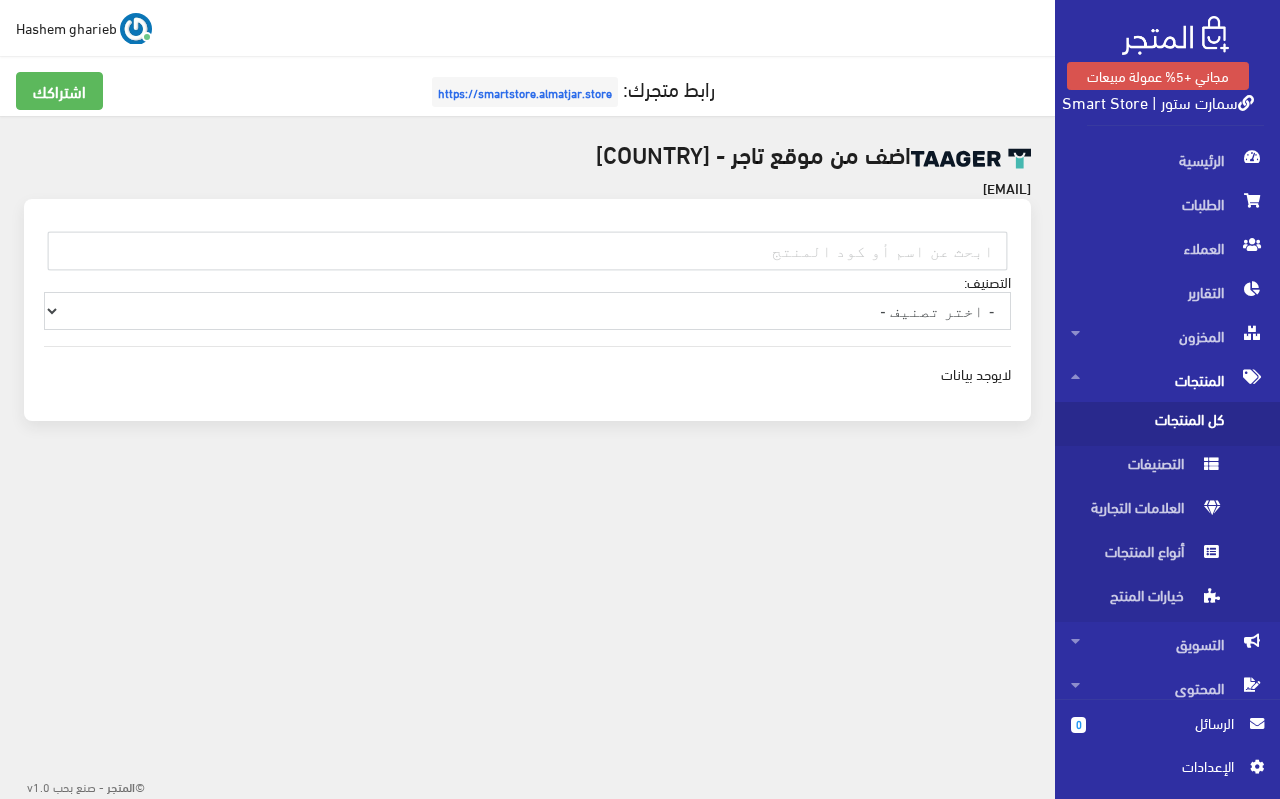 click on "- اختر تصنيف -
Other
منتجات عيد الاضحي
مستلزمات أطفال
اكسسوارات سيارات
مراوح و مكييفات
مفروشات
عطور
أدوات منزلية" at bounding box center (527, 311) 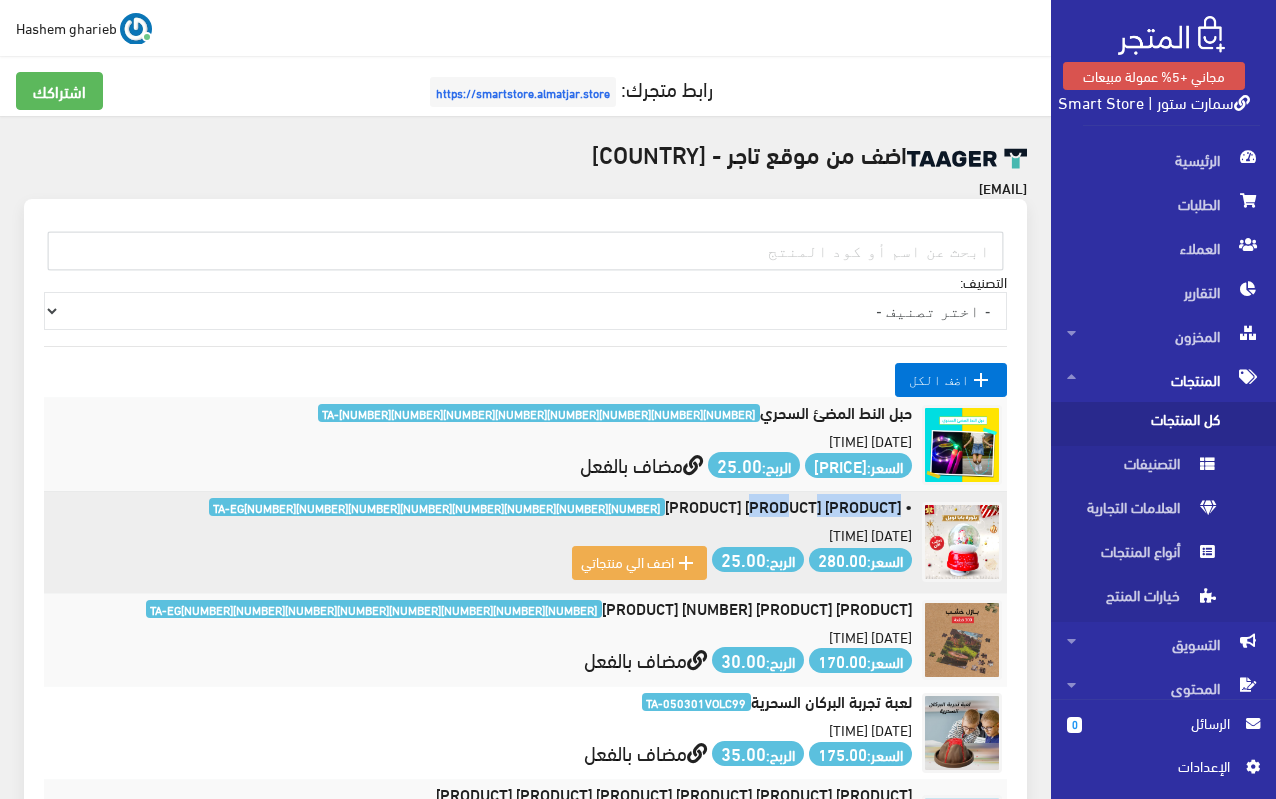 drag, startPoint x: 818, startPoint y: 502, endPoint x: 902, endPoint y: 517, distance: 85.32877 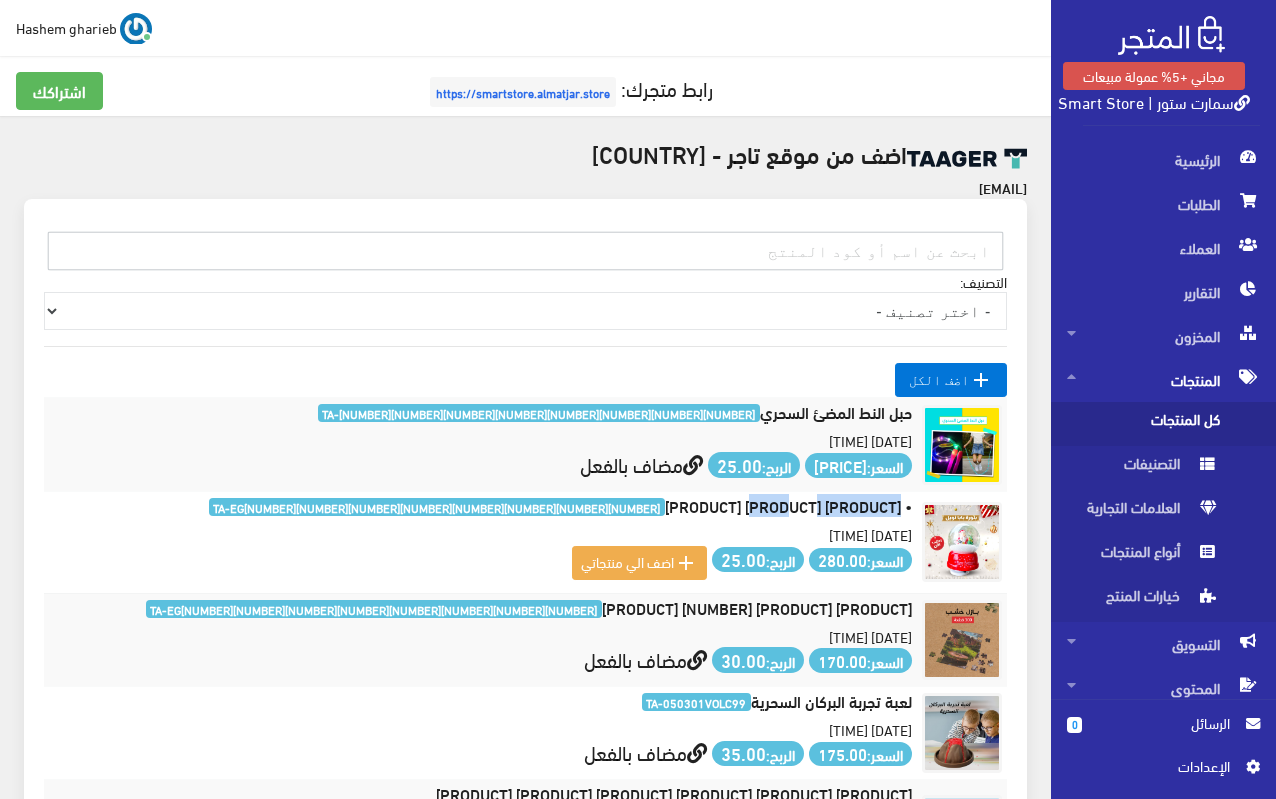 click at bounding box center (525, 251) 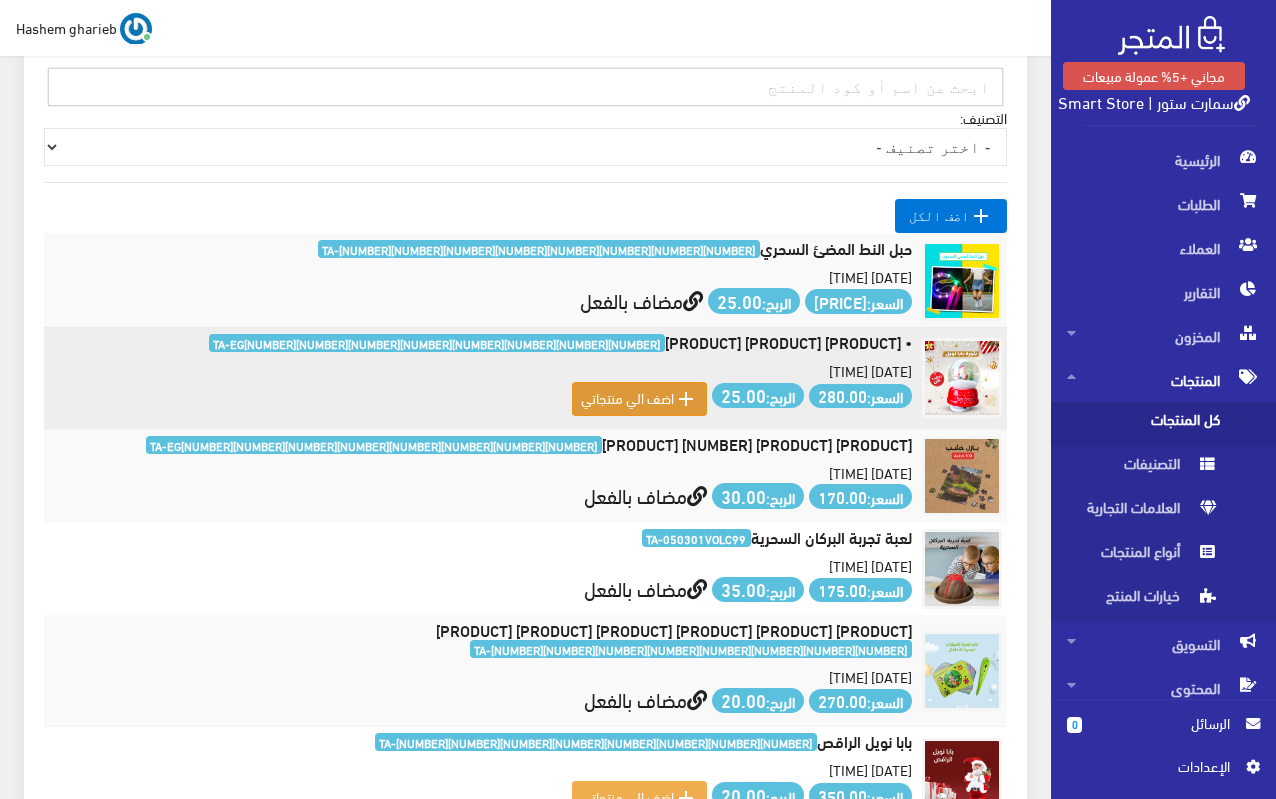 scroll, scrollTop: 200, scrollLeft: 0, axis: vertical 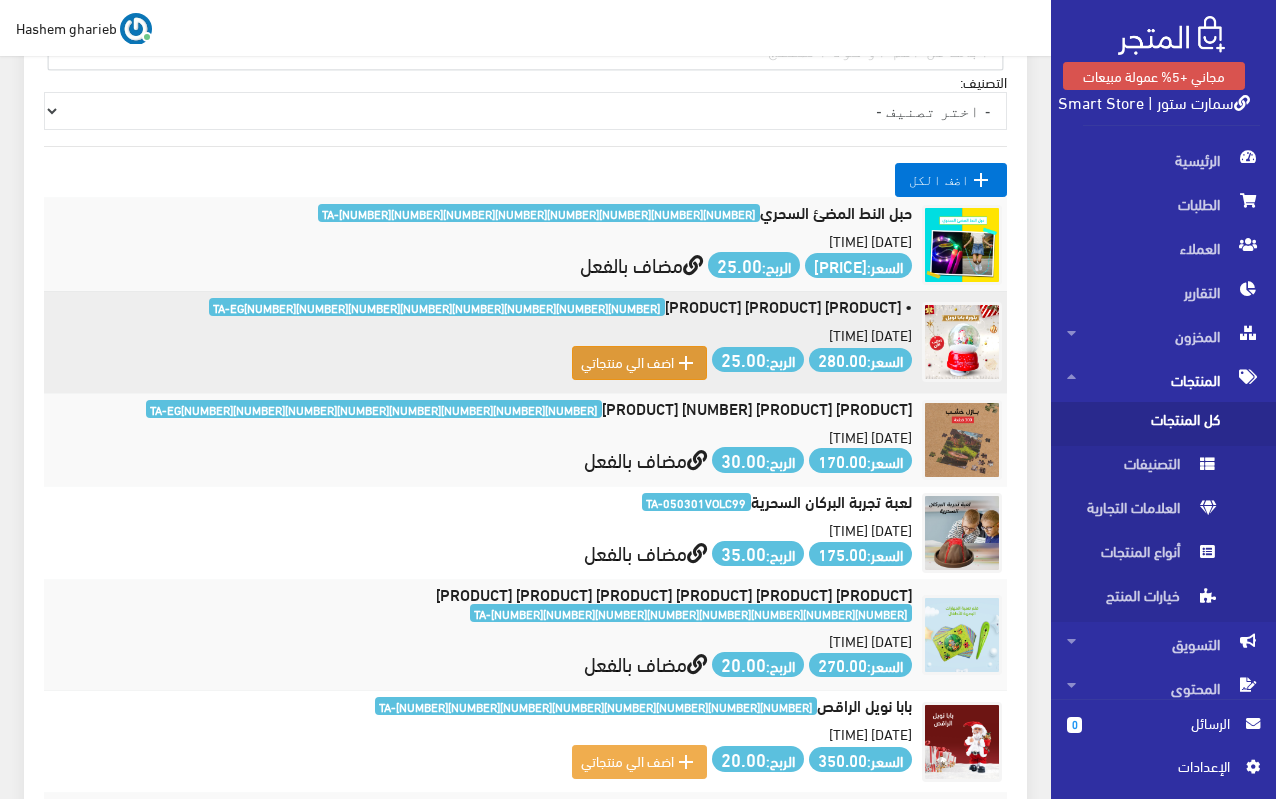 click on "  اضف الي منتجاتي" at bounding box center [639, 363] 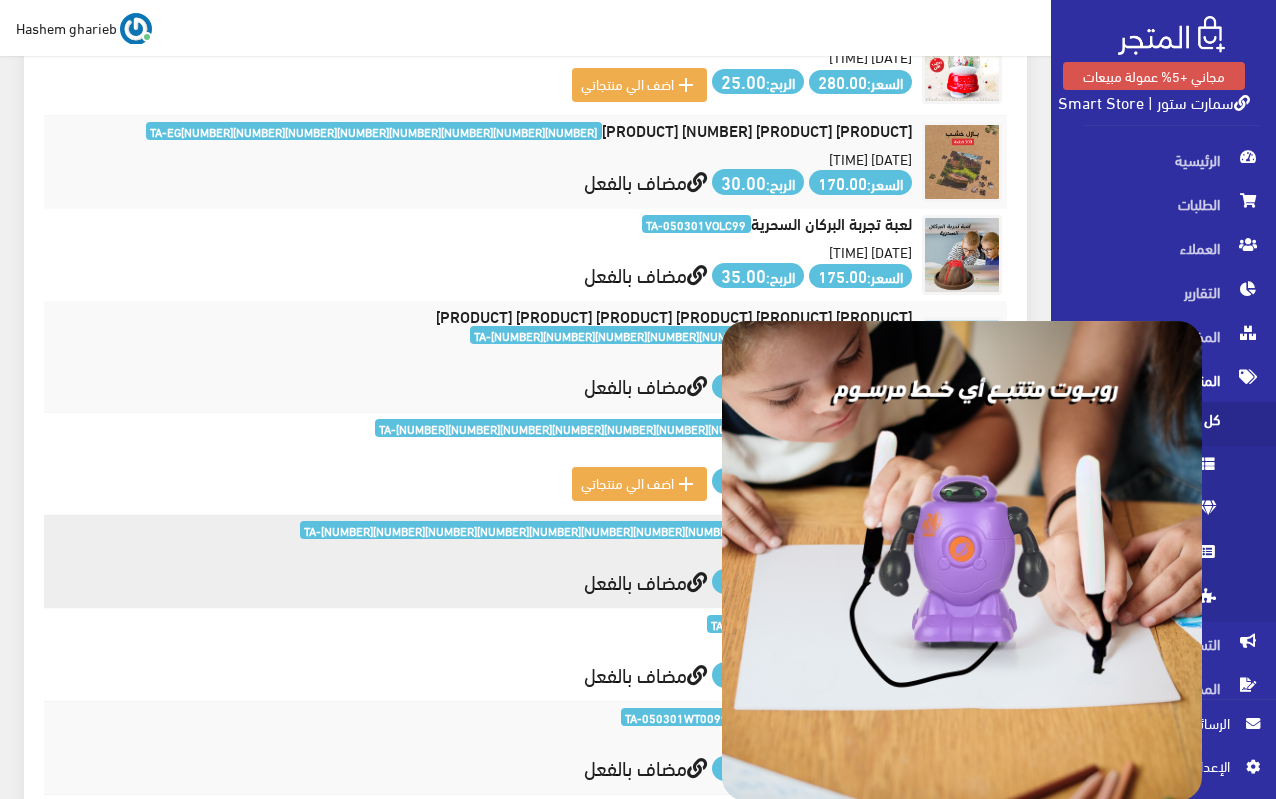 scroll, scrollTop: 500, scrollLeft: 0, axis: vertical 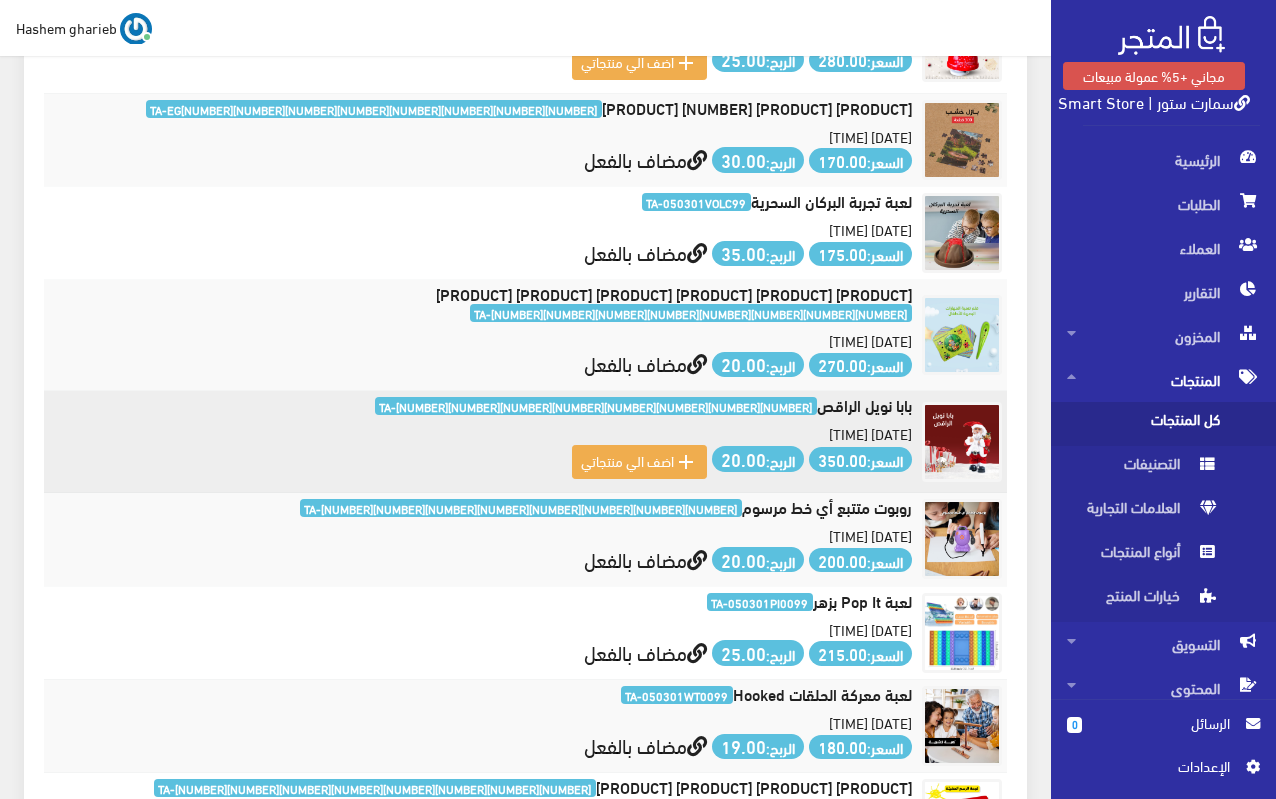 drag, startPoint x: 814, startPoint y: 391, endPoint x: 918, endPoint y: 395, distance: 104.0769 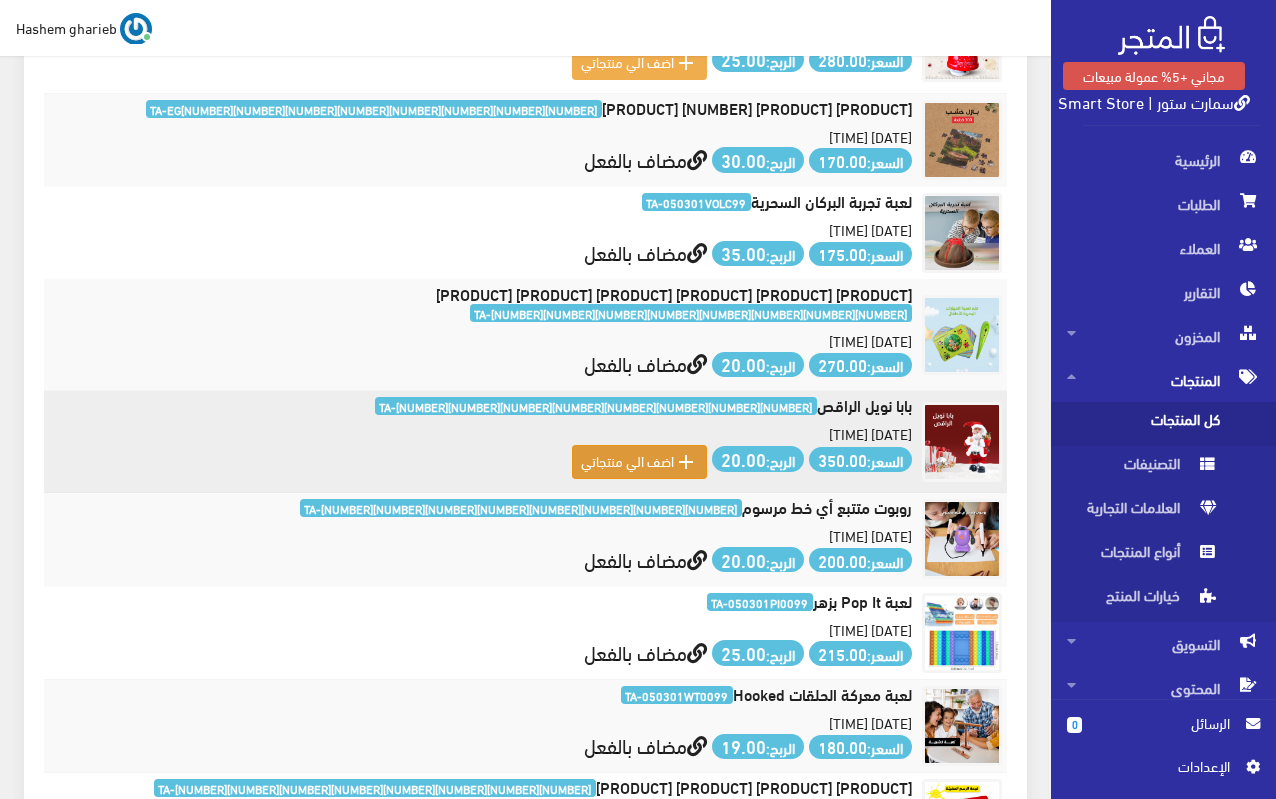 click on "  اضف الي منتجاتي" at bounding box center (639, 462) 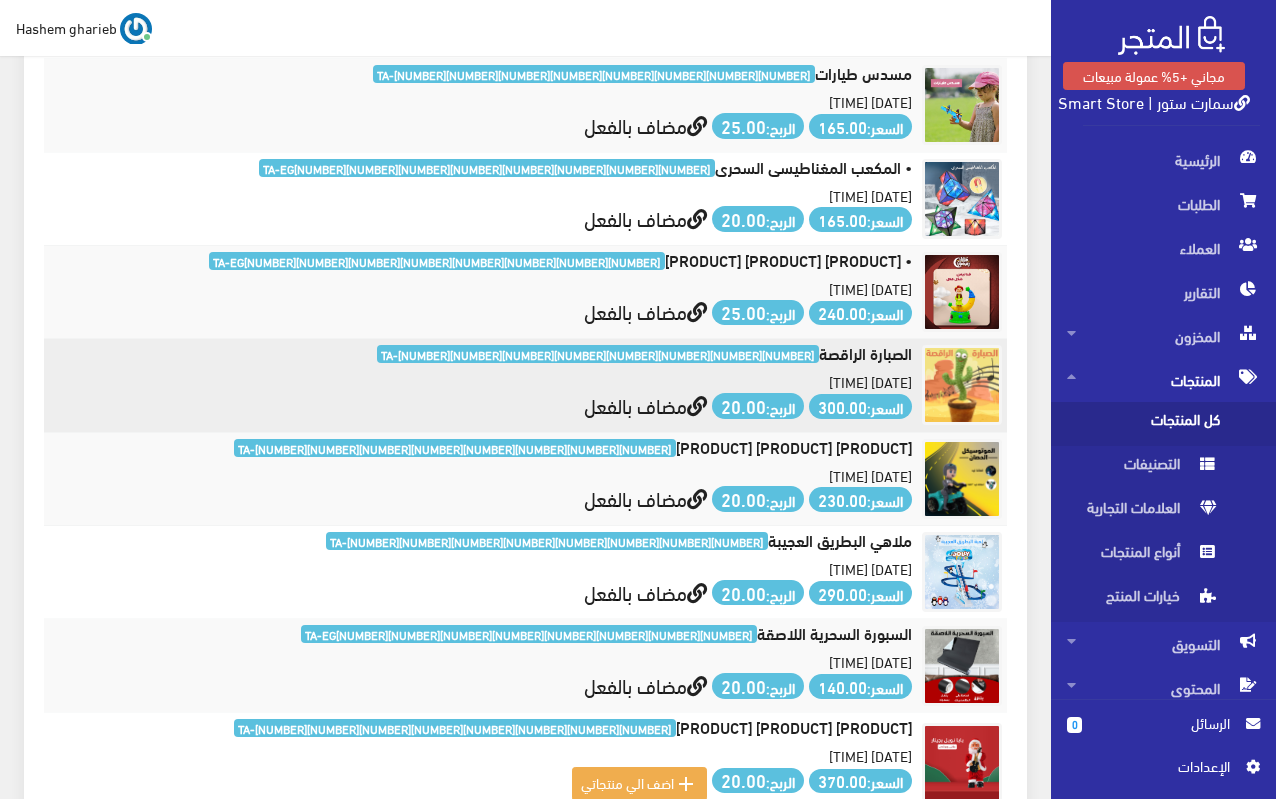 scroll, scrollTop: 1895, scrollLeft: 0, axis: vertical 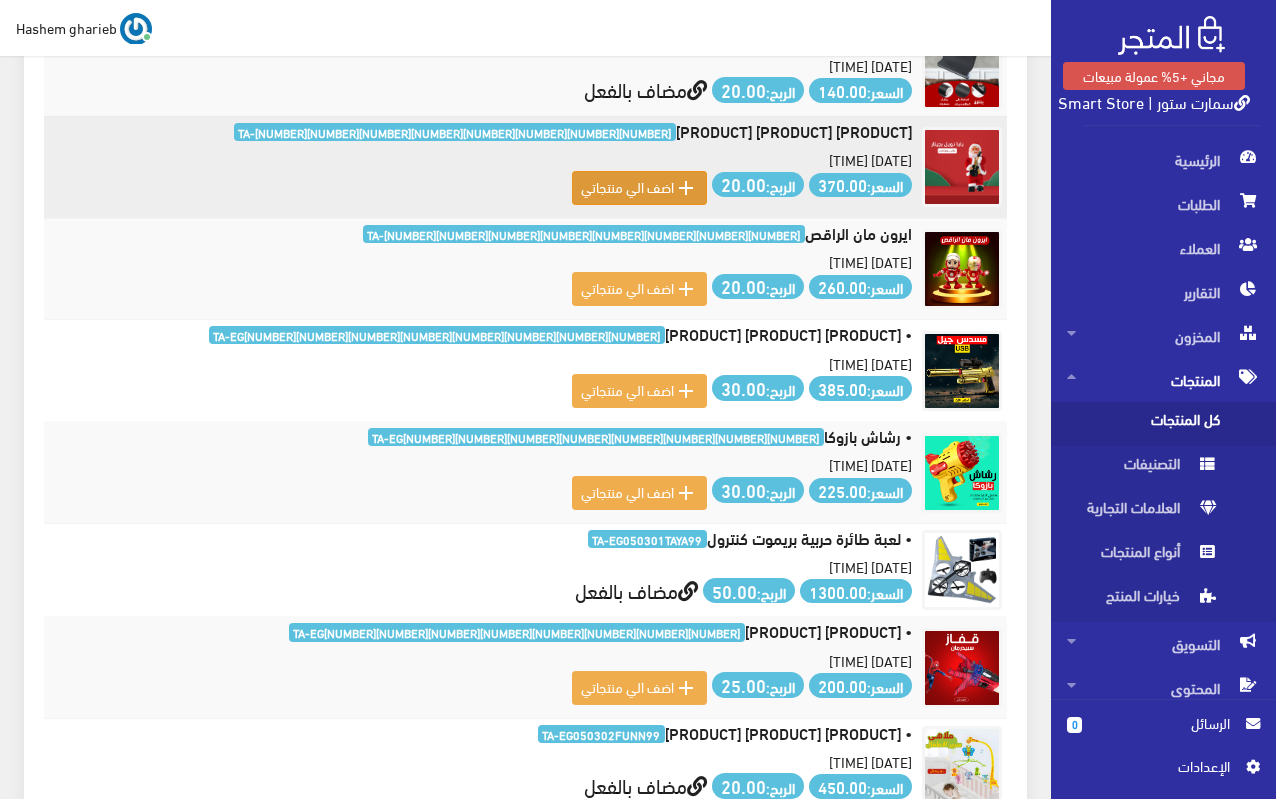 click on "  اضف الي منتجاتي" at bounding box center [639, 188] 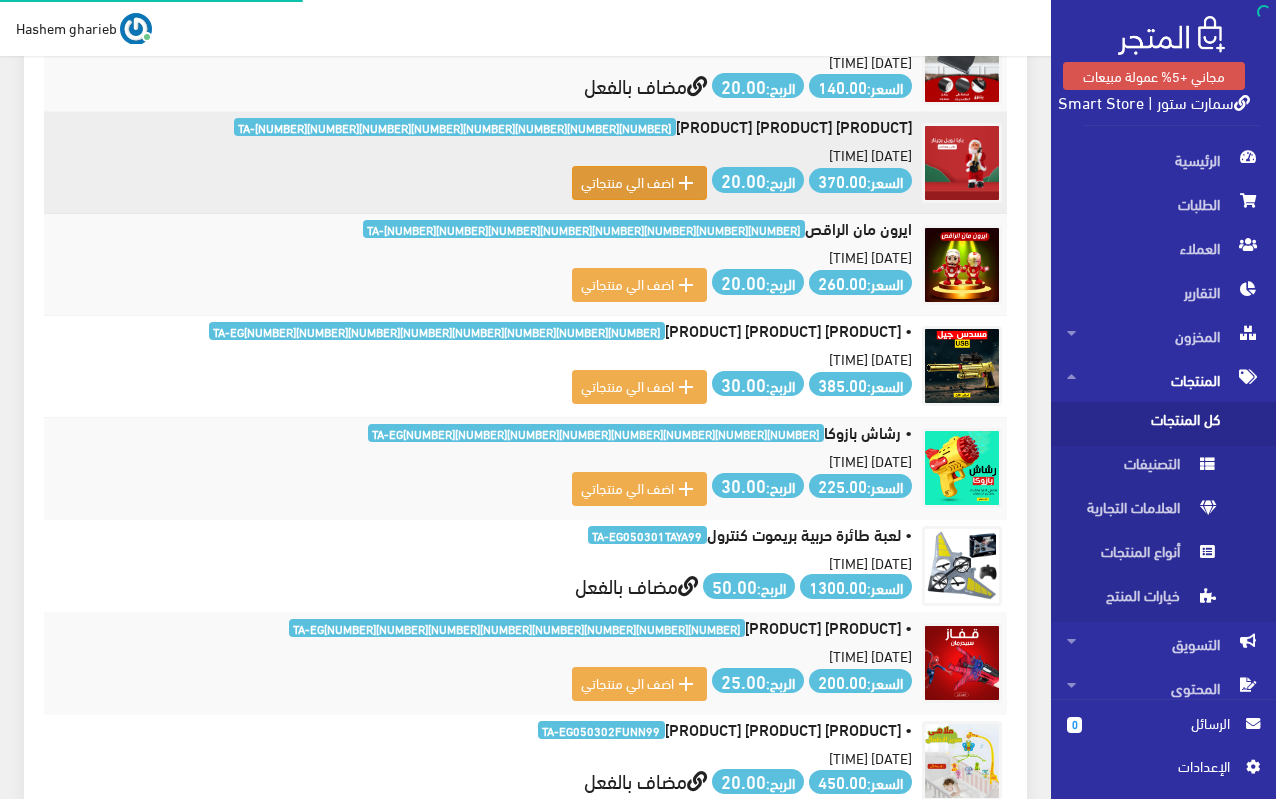scroll, scrollTop: 1887, scrollLeft: 0, axis: vertical 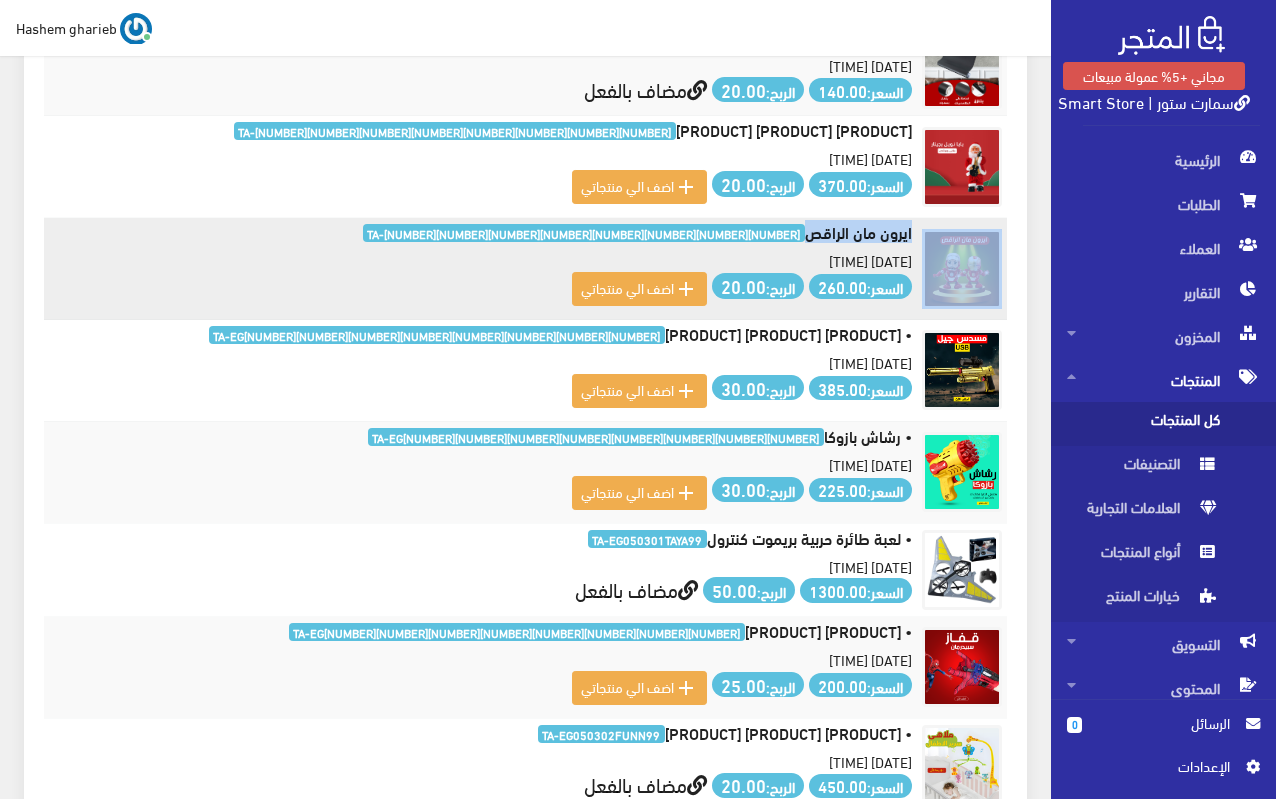 drag, startPoint x: 808, startPoint y: 232, endPoint x: 918, endPoint y: 235, distance: 110.0409 